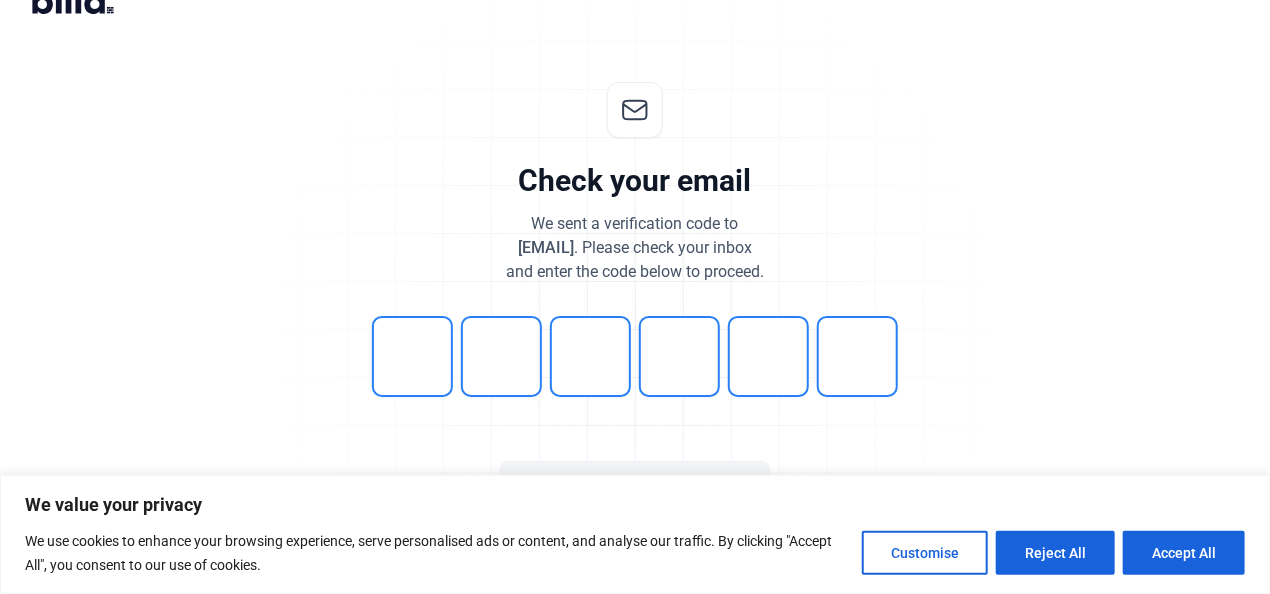 scroll, scrollTop: 47, scrollLeft: 0, axis: vertical 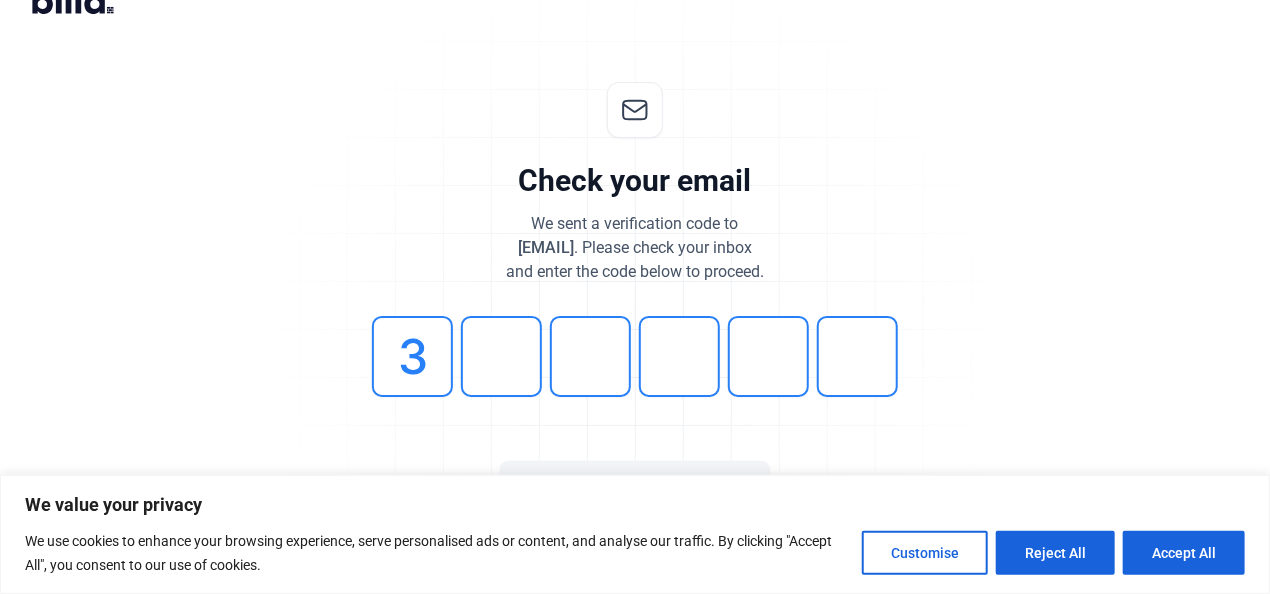 type on "3" 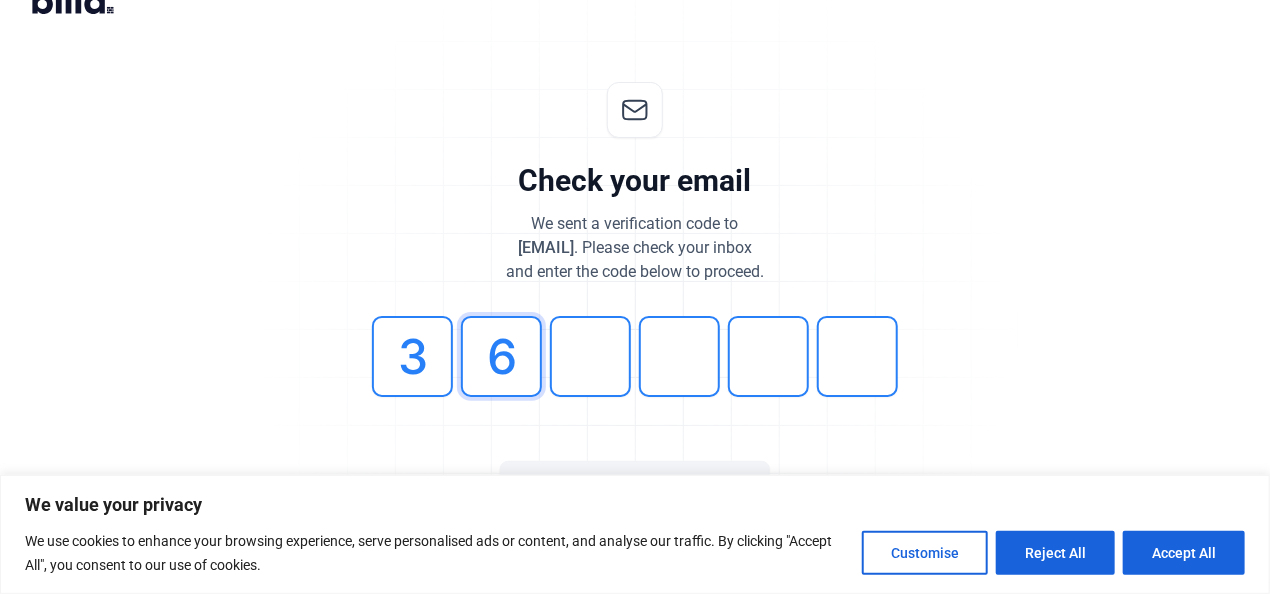 type on "6" 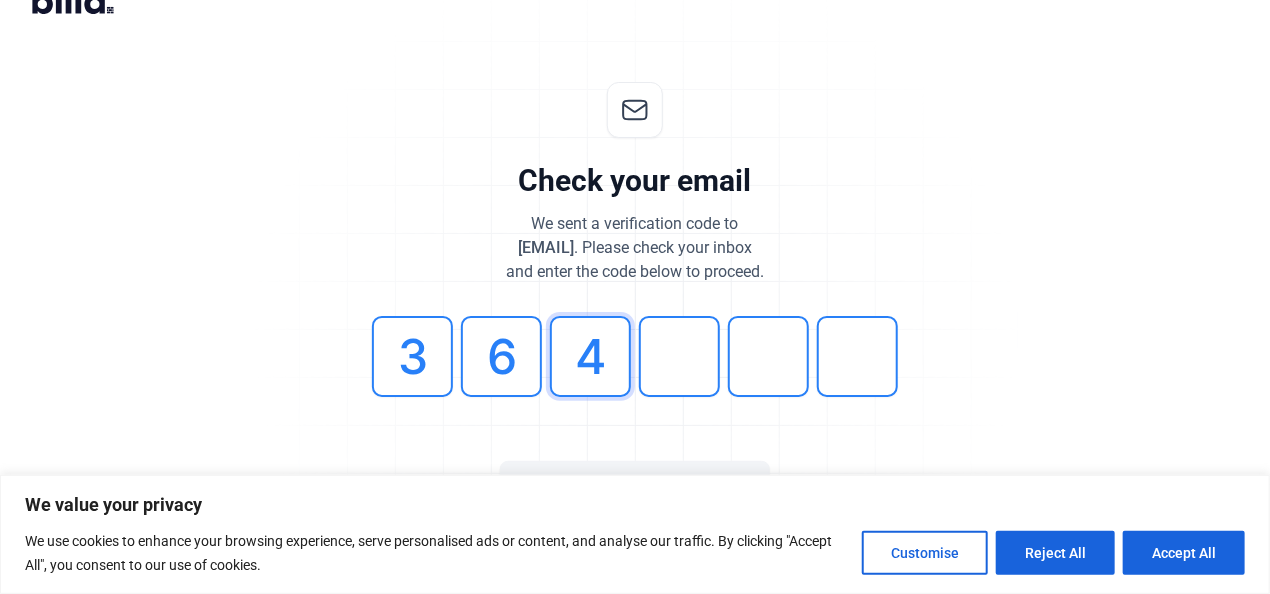 type on "4" 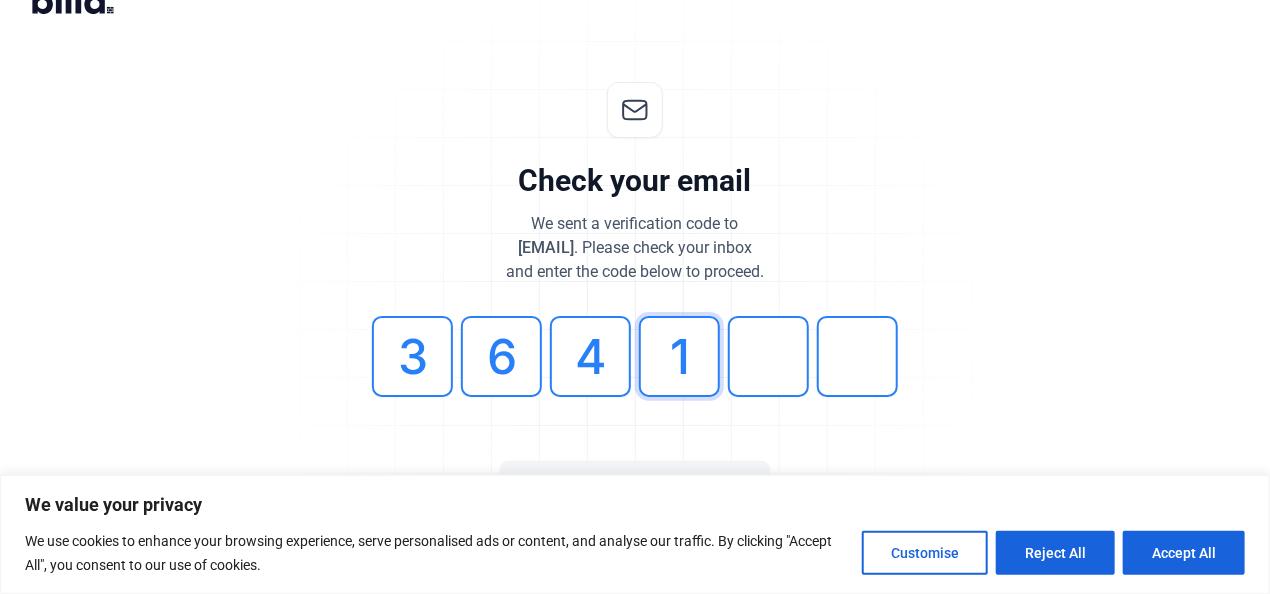 type on "1" 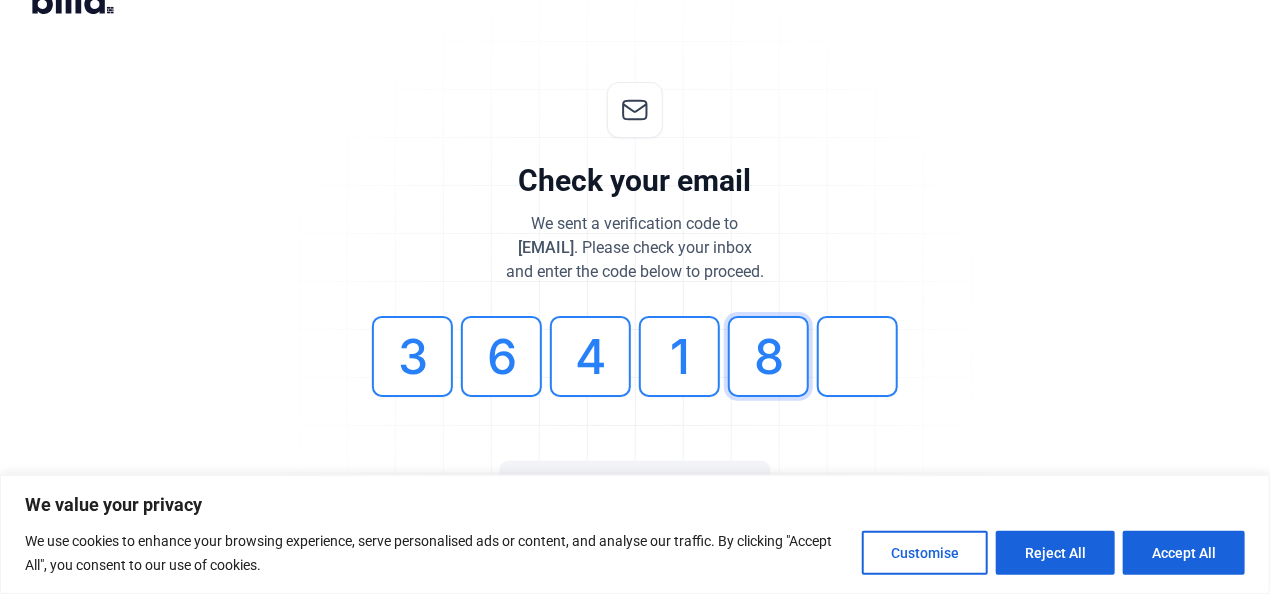 type on "8" 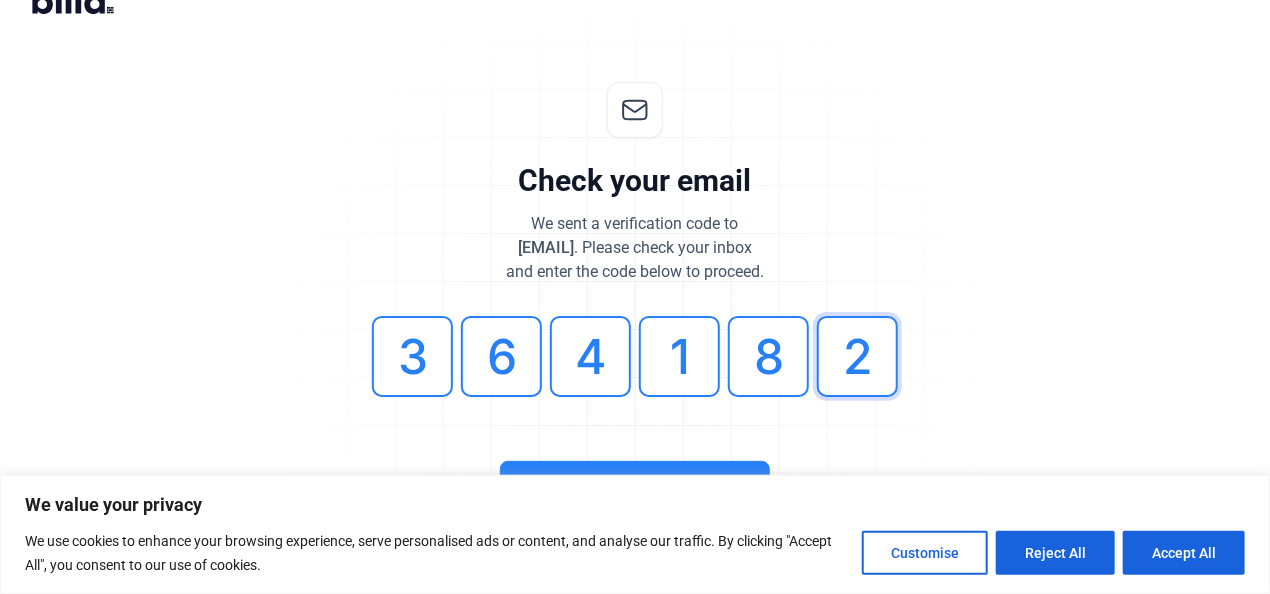 type on "2" 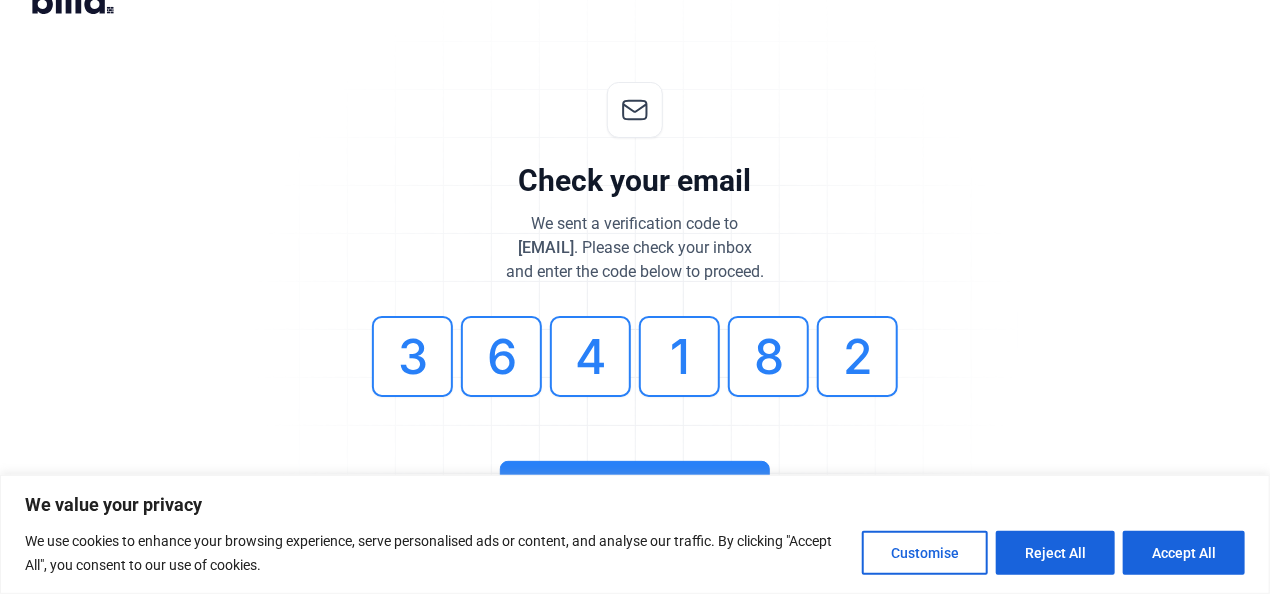 click on "Continue" 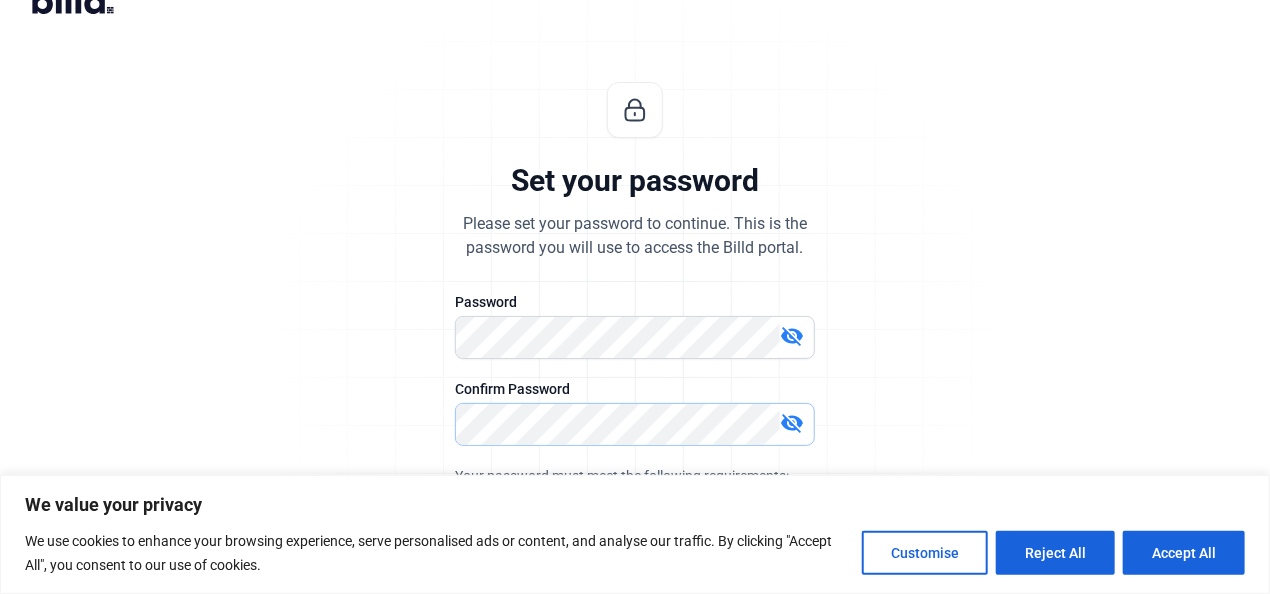 scroll, scrollTop: 0, scrollLeft: 131, axis: horizontal 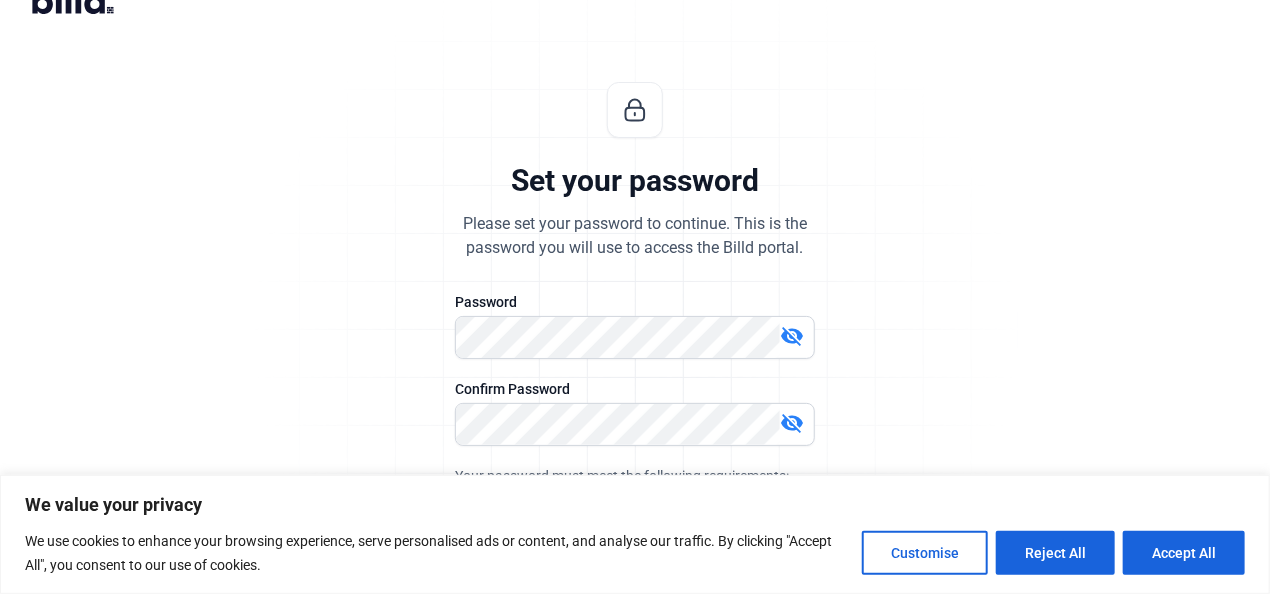 click on "visibility_off" at bounding box center [792, 423] 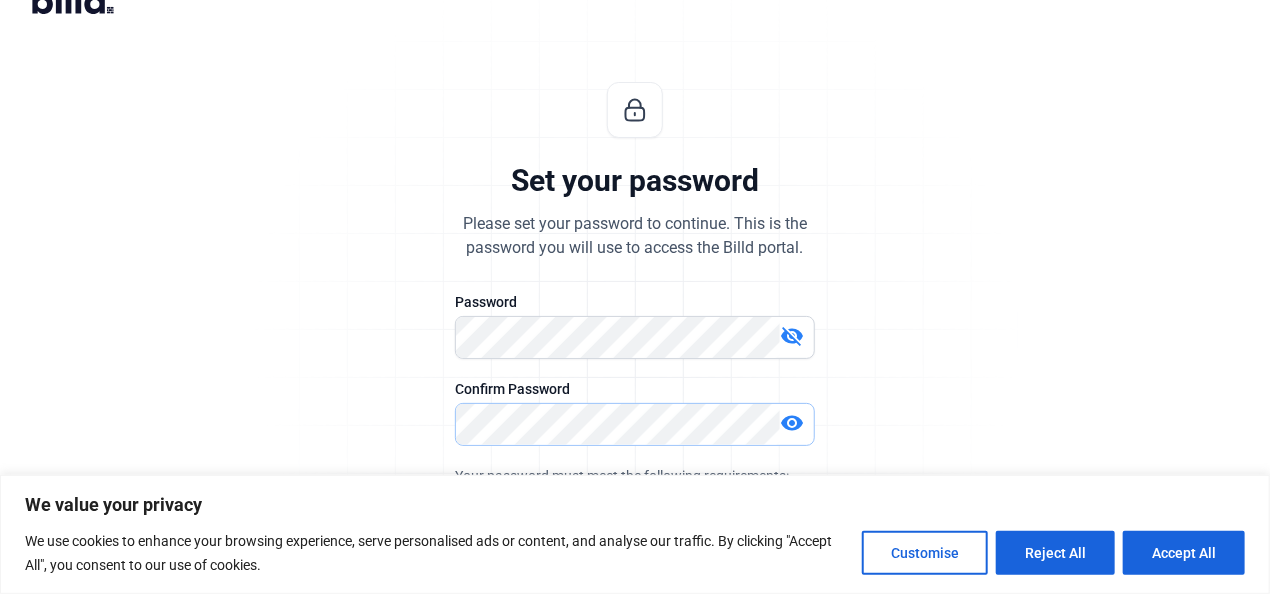 click on "Set your password  Please set your password to continue. This is the  password you will use to access the Billd portal.   Password   visibility_off   Confirm Password   visibility  Your password must meet the following requirements: At least 8 characters in length. Includes at least one number (0-9). Includes at least one lowercase character (a-z). Includes at least one uppercase character (A-Z). Includes at least one special character.   (^ $ . [ ] { } ( ) ? - " ! @ # % & / , > < ' : ; | _ ~ ` + =).  Continue  lock_outline  Your information is safe and secure." 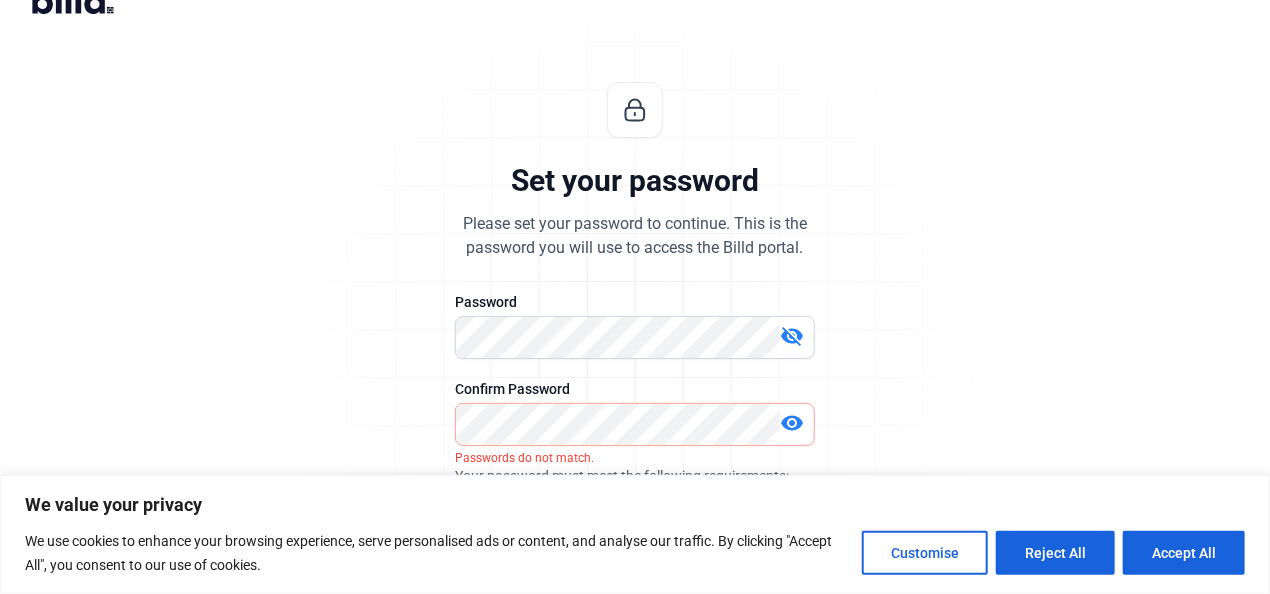 click on "visibility_off" at bounding box center [792, 336] 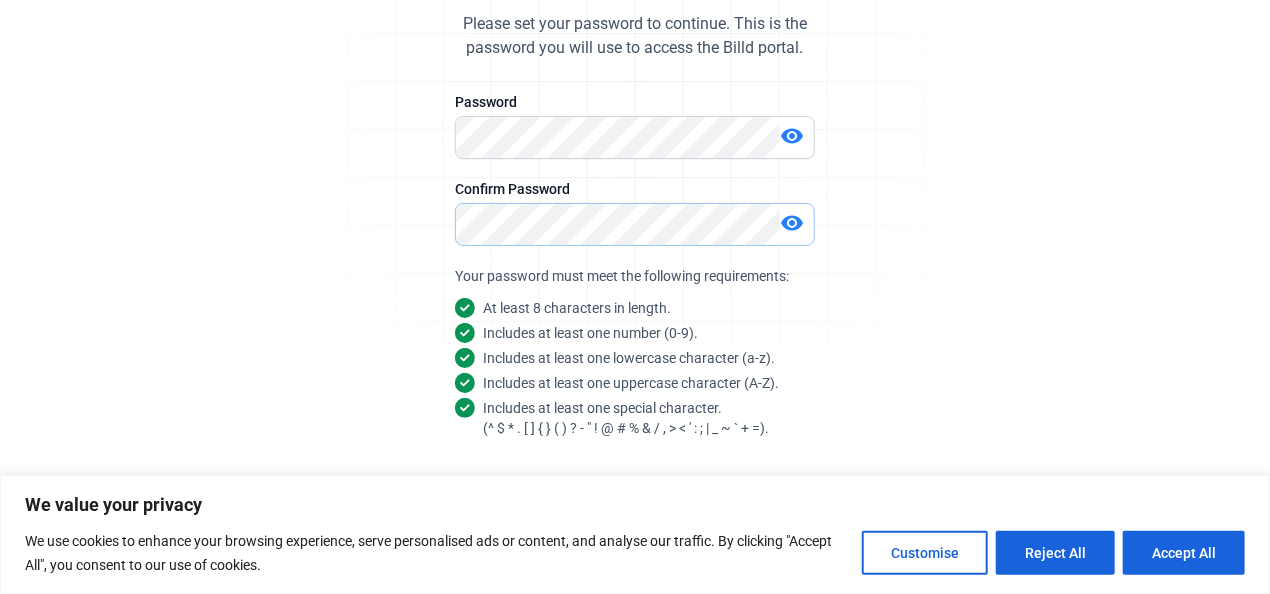 scroll, scrollTop: 291, scrollLeft: 0, axis: vertical 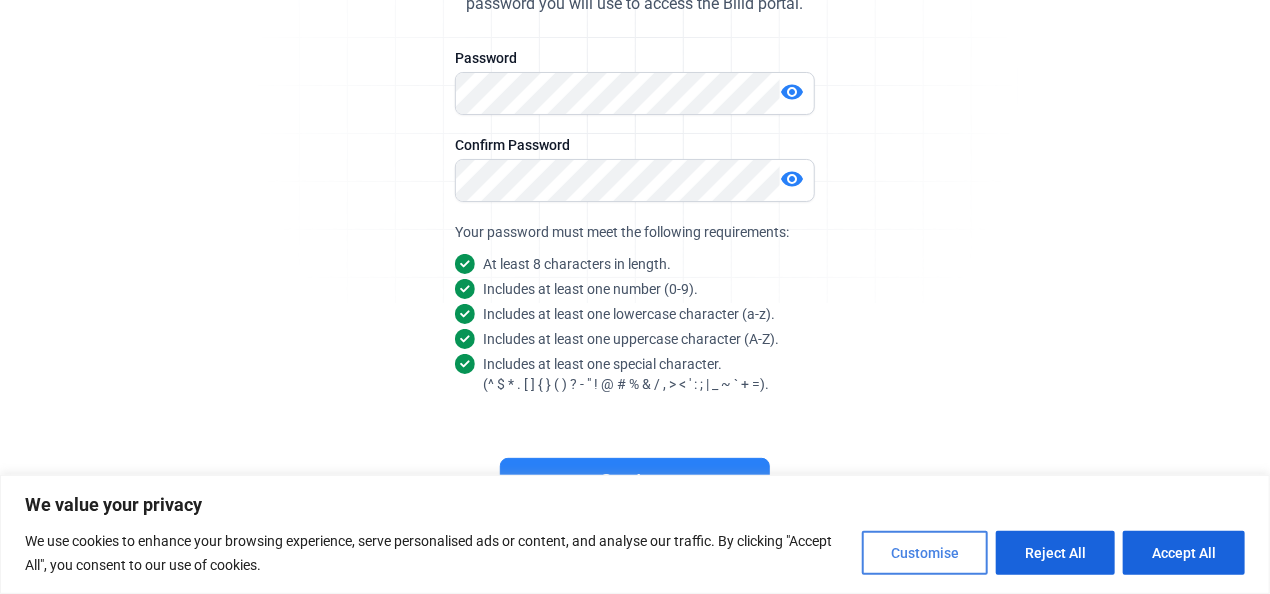 click on "Customise" at bounding box center (925, 553) 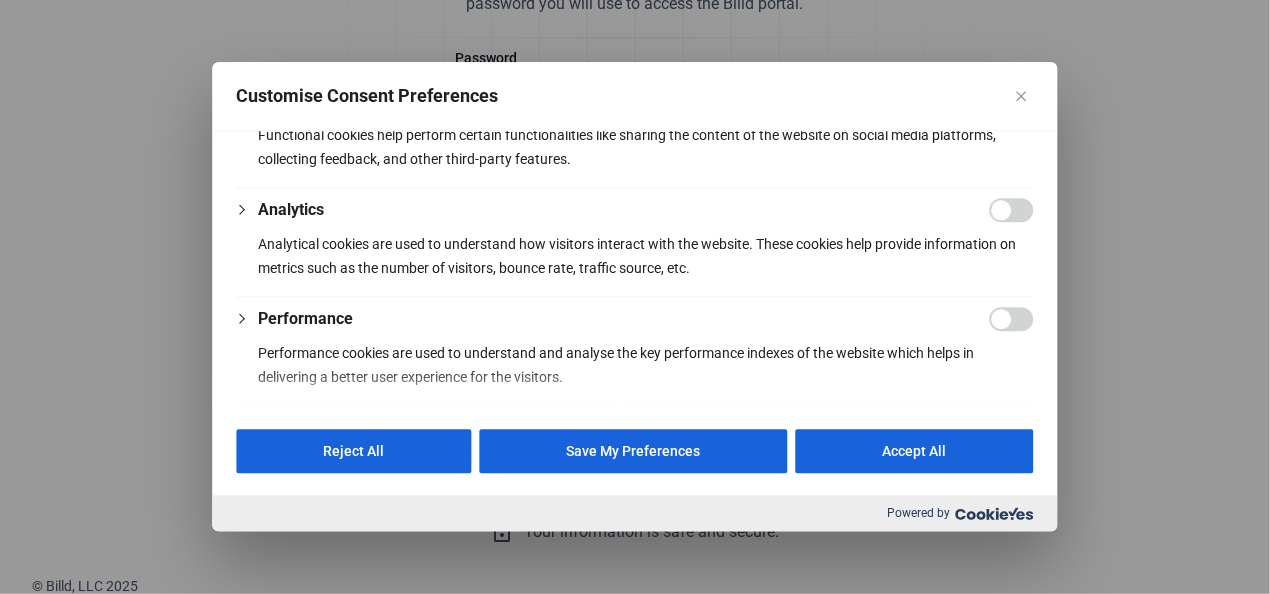 scroll, scrollTop: 500, scrollLeft: 0, axis: vertical 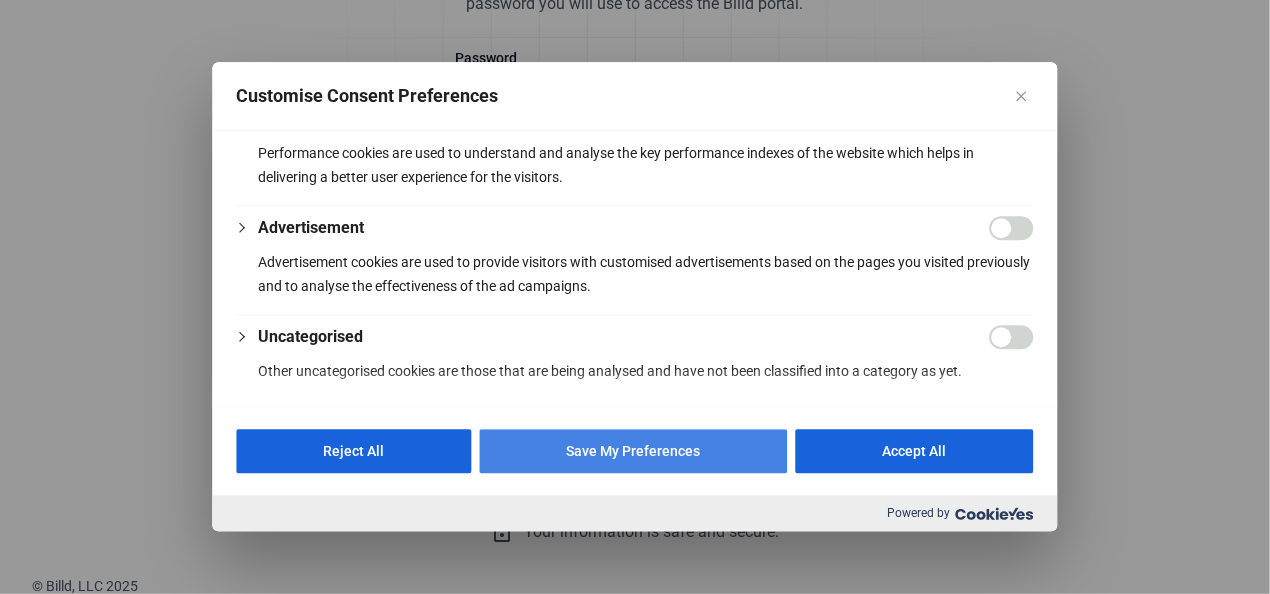 click on "Save My Preferences" at bounding box center (634, 452) 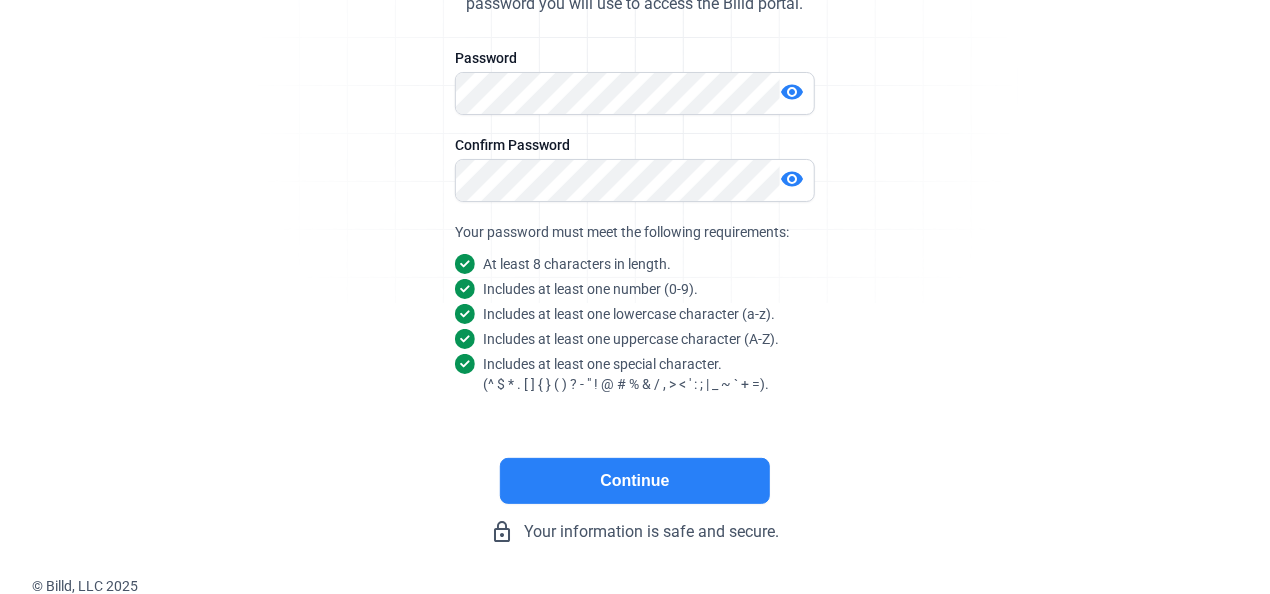click on "Continue" 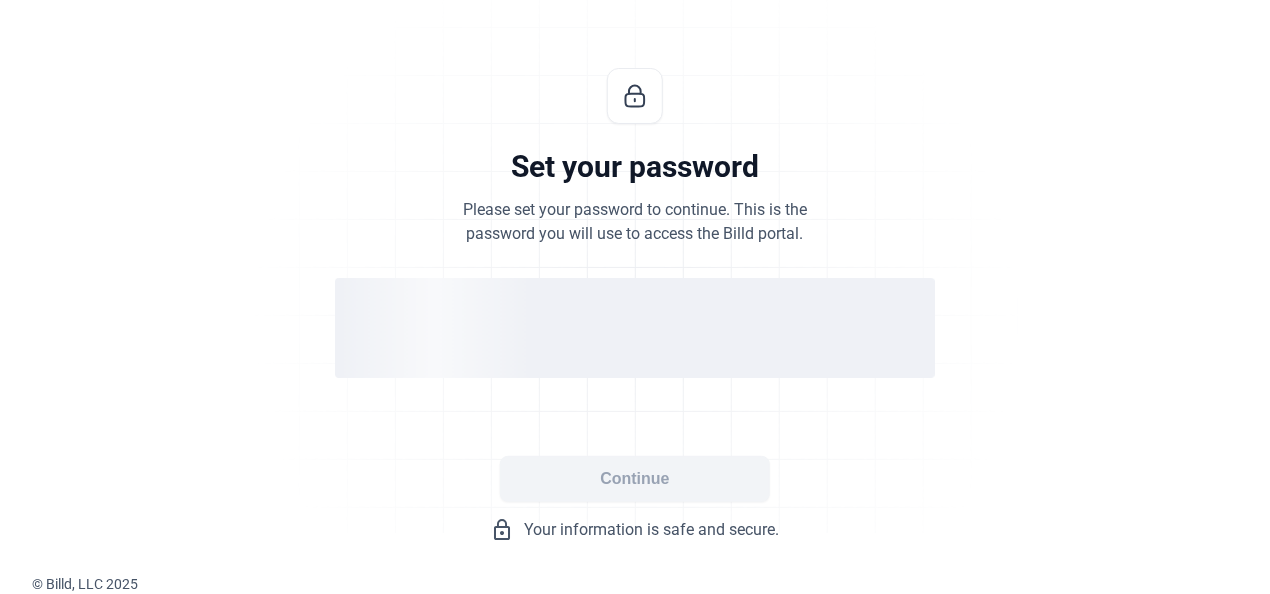 scroll, scrollTop: 60, scrollLeft: 0, axis: vertical 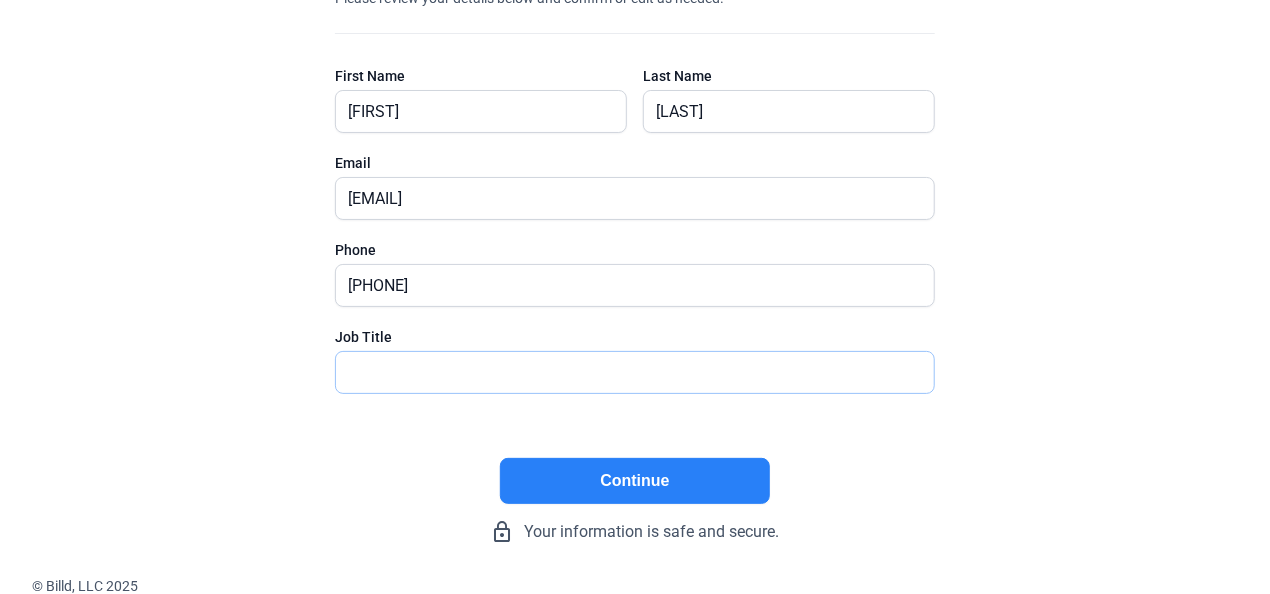 click at bounding box center (635, 372) 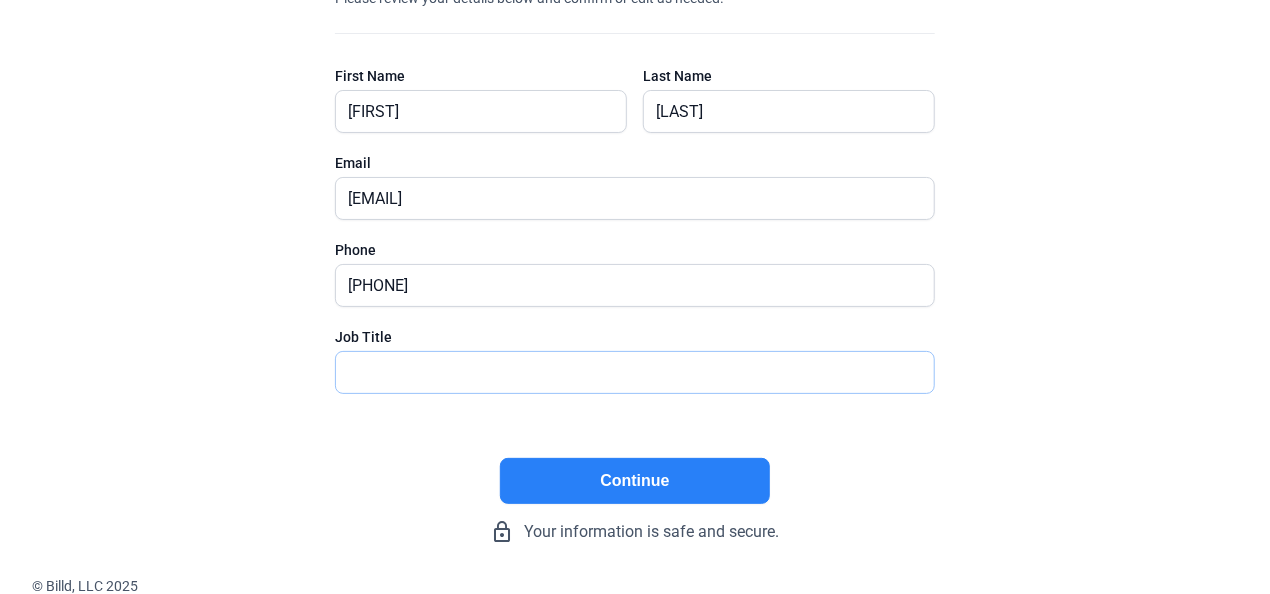type on "office manager" 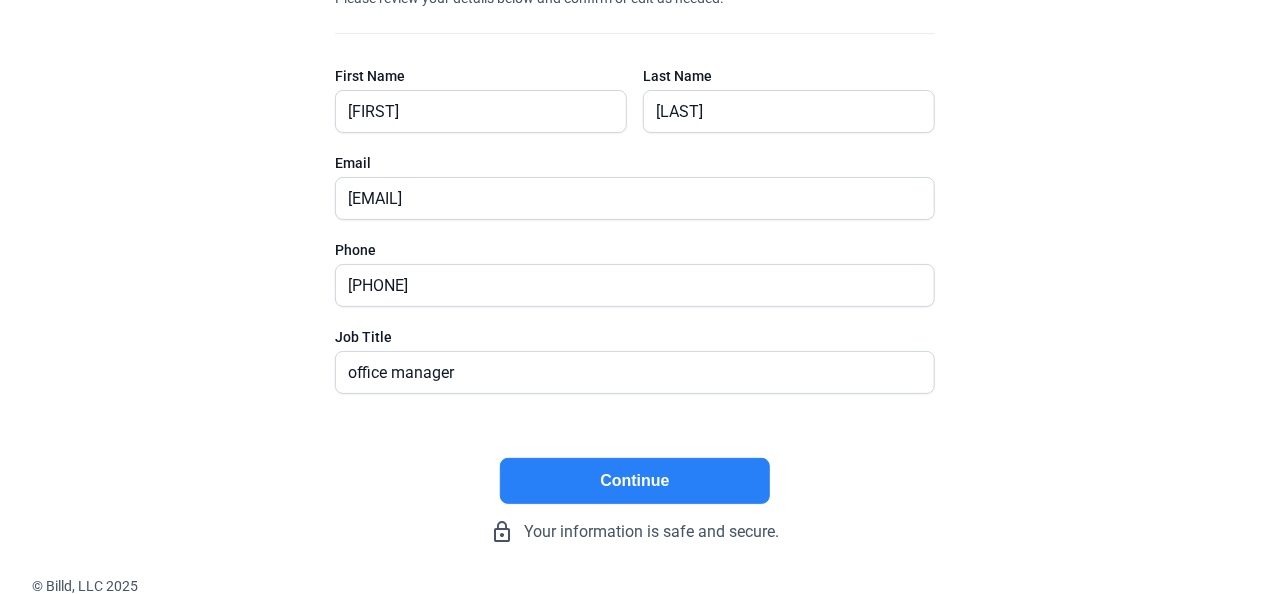 click on "Continue" 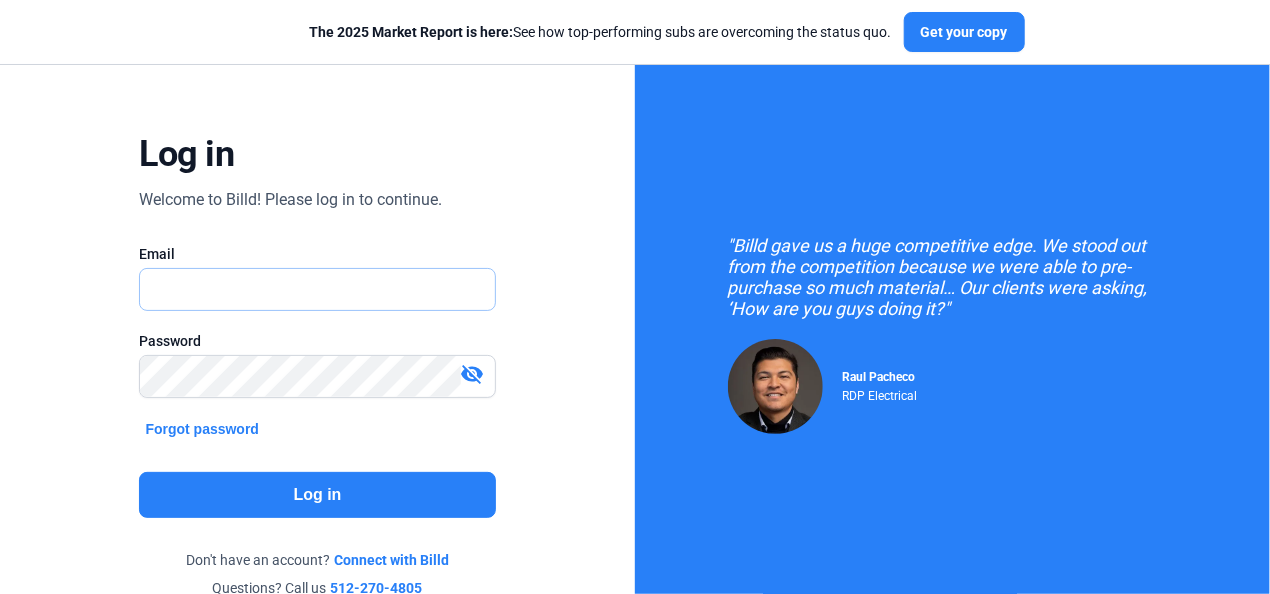 click at bounding box center (317, 289) 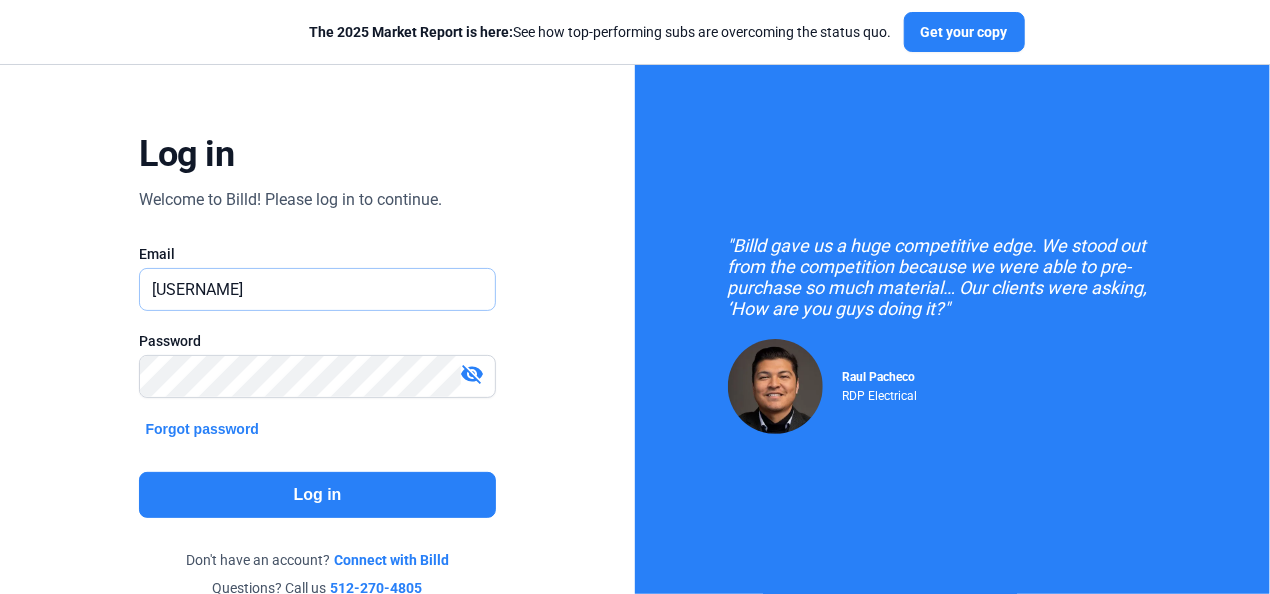 type on "CMWhited@WhitedBrothers.com" 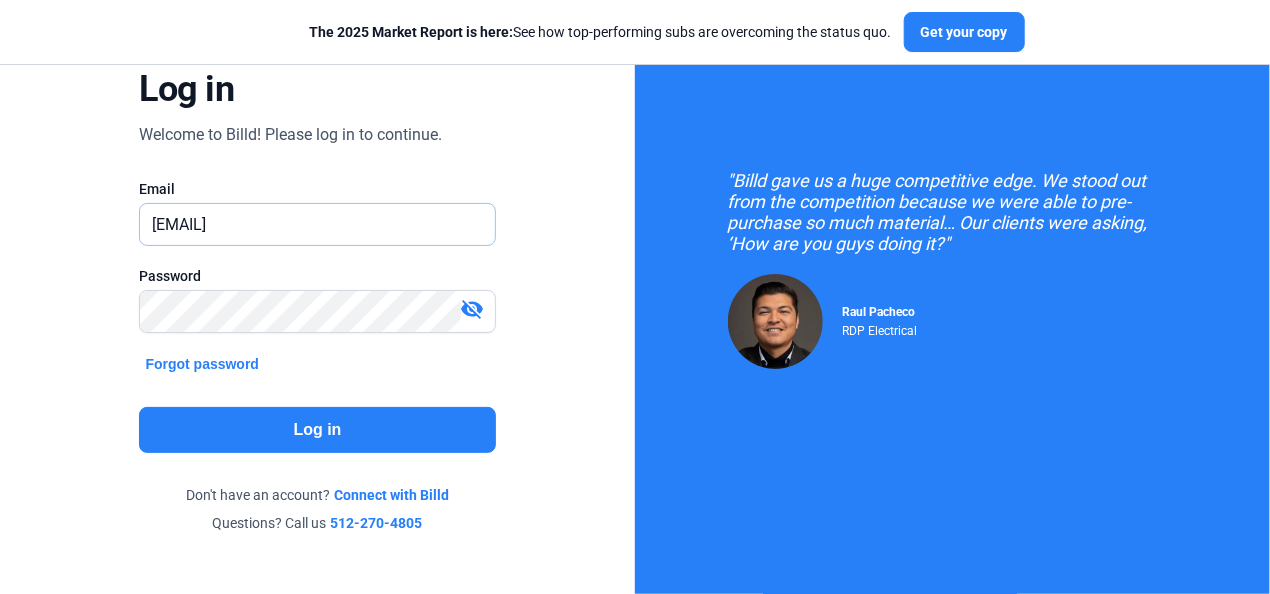 scroll, scrollTop: 151, scrollLeft: 0, axis: vertical 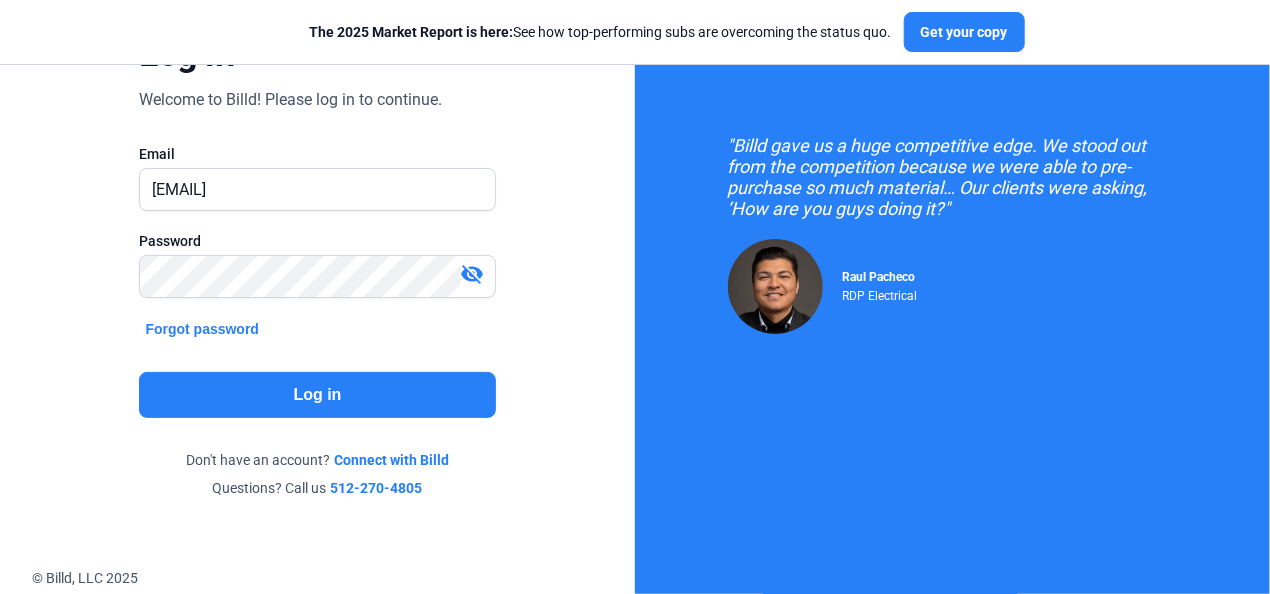 click on "Log in" 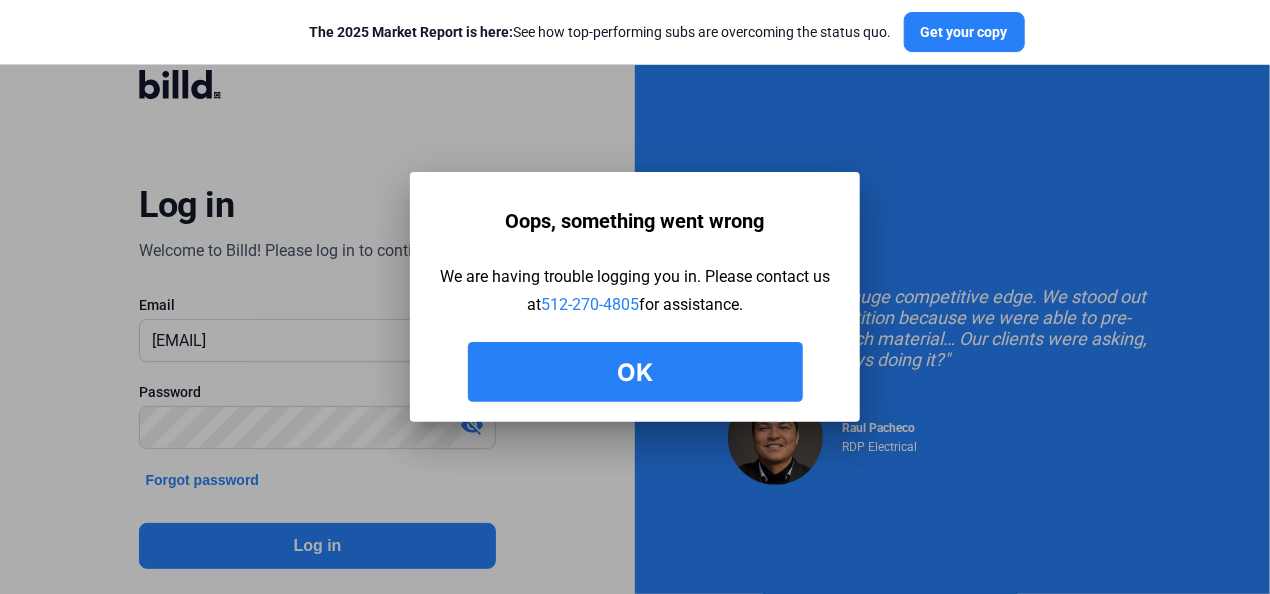 click on "Ok" at bounding box center [635, 372] 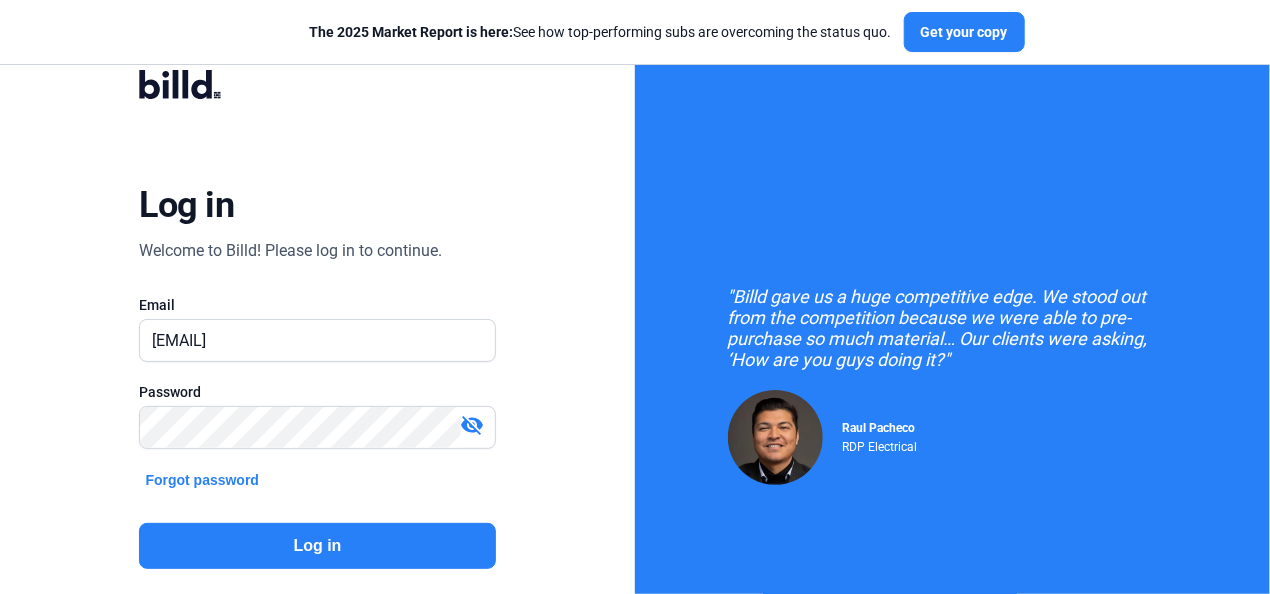 scroll, scrollTop: 100, scrollLeft: 0, axis: vertical 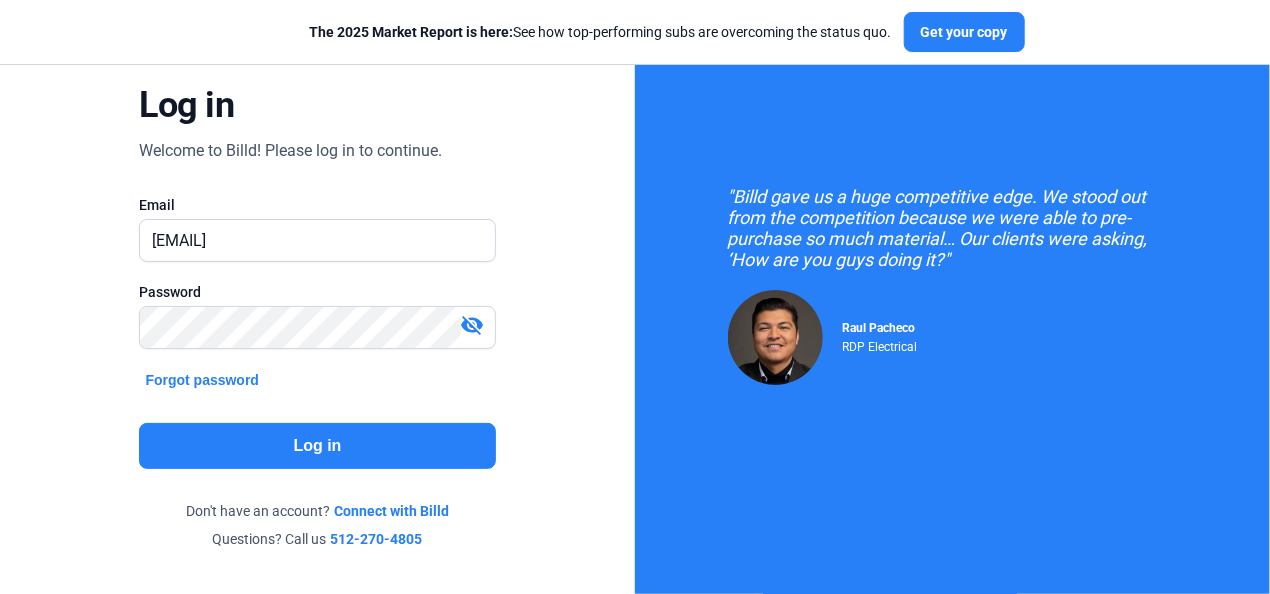 click on "visibility_off" at bounding box center (473, 325) 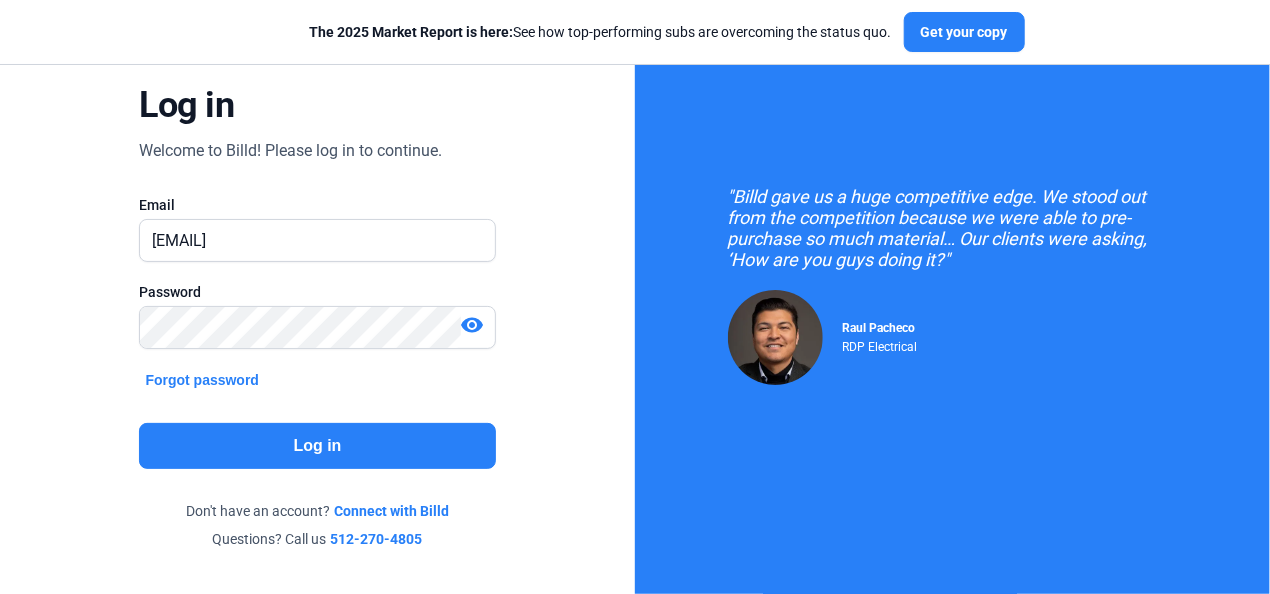 click on "Log in  Welcome to Billd! Please log in to continue.   Email  CMWhited@WhitedBrothers.com  Password   visibility   Forgot password  Log in  Don't have an account?  Connect with Billd  Questions? Call us  512-270-4805" 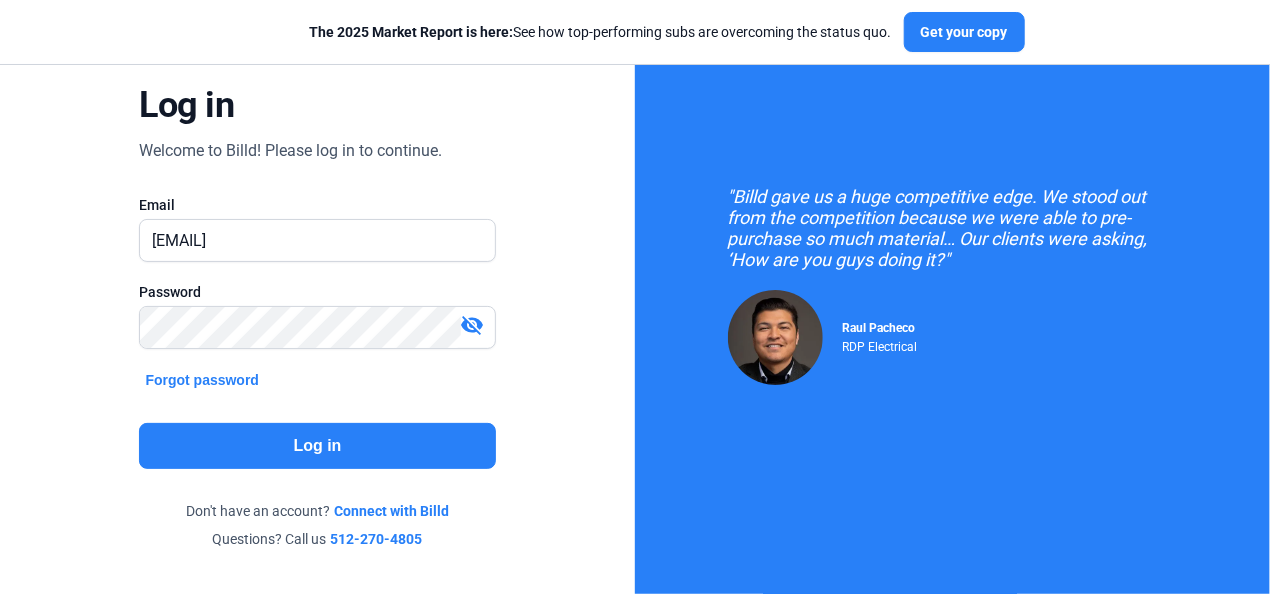 click on "Forgot password" 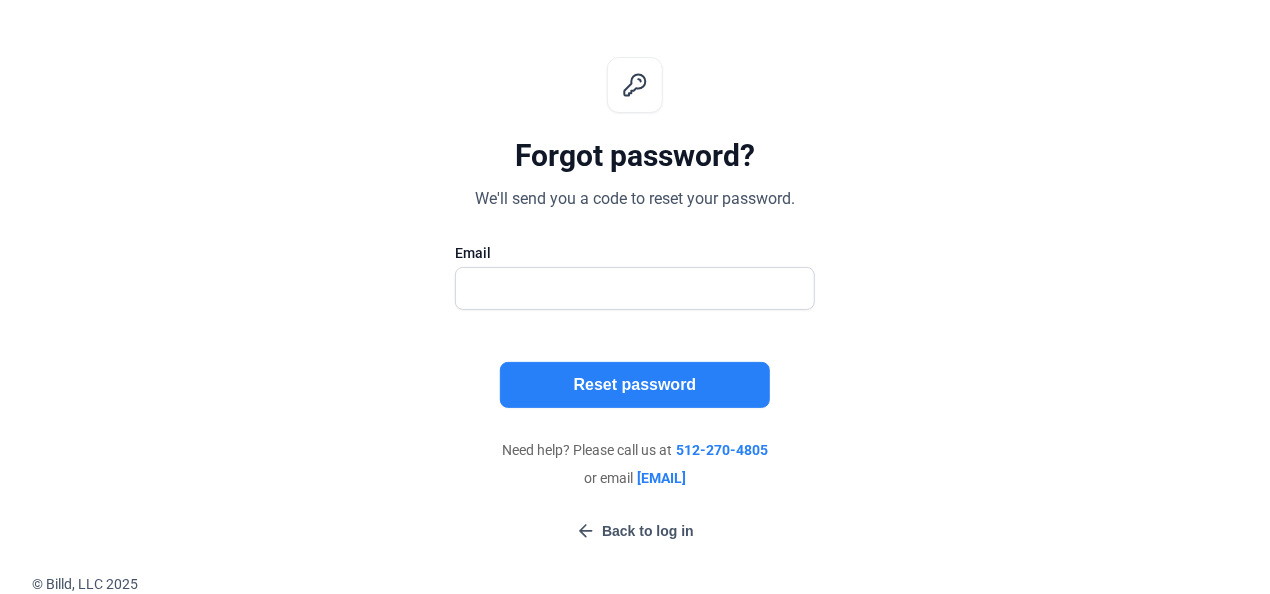 scroll, scrollTop: 71, scrollLeft: 0, axis: vertical 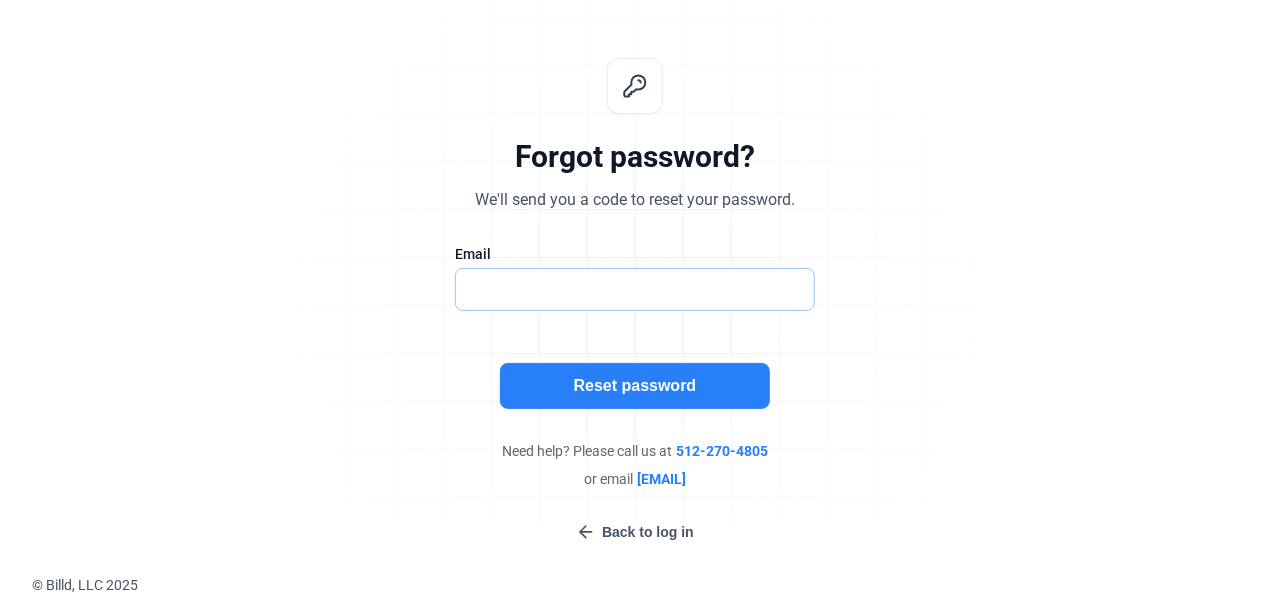 click at bounding box center [635, 289] 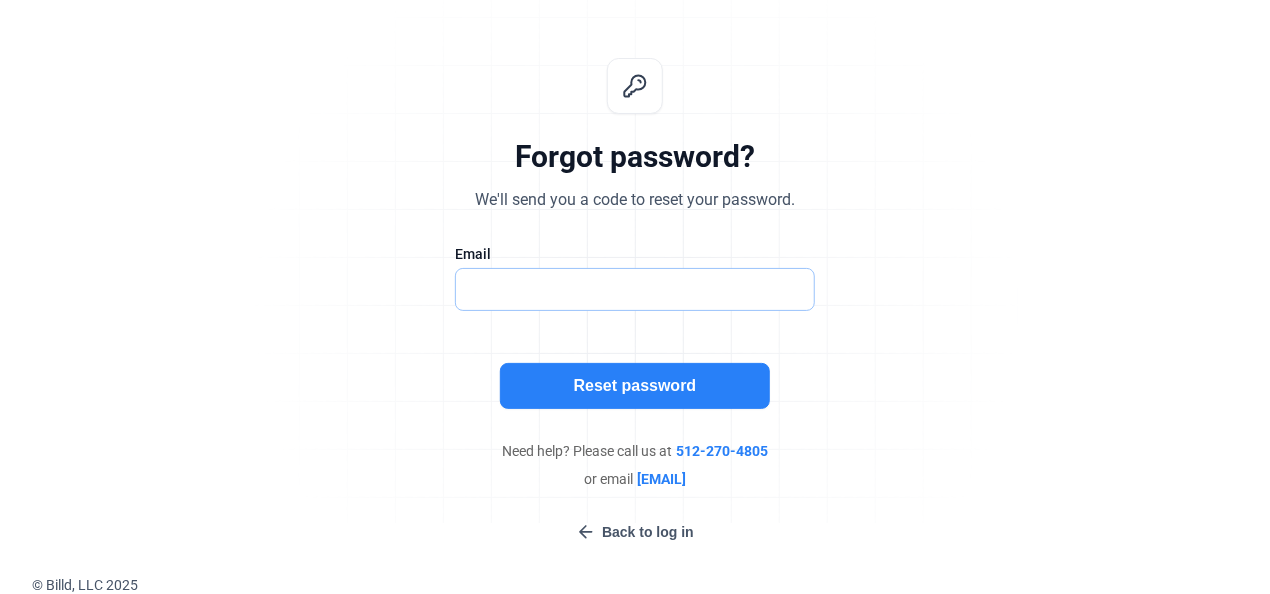 type on "CMWhited@WhitedBrothers.com" 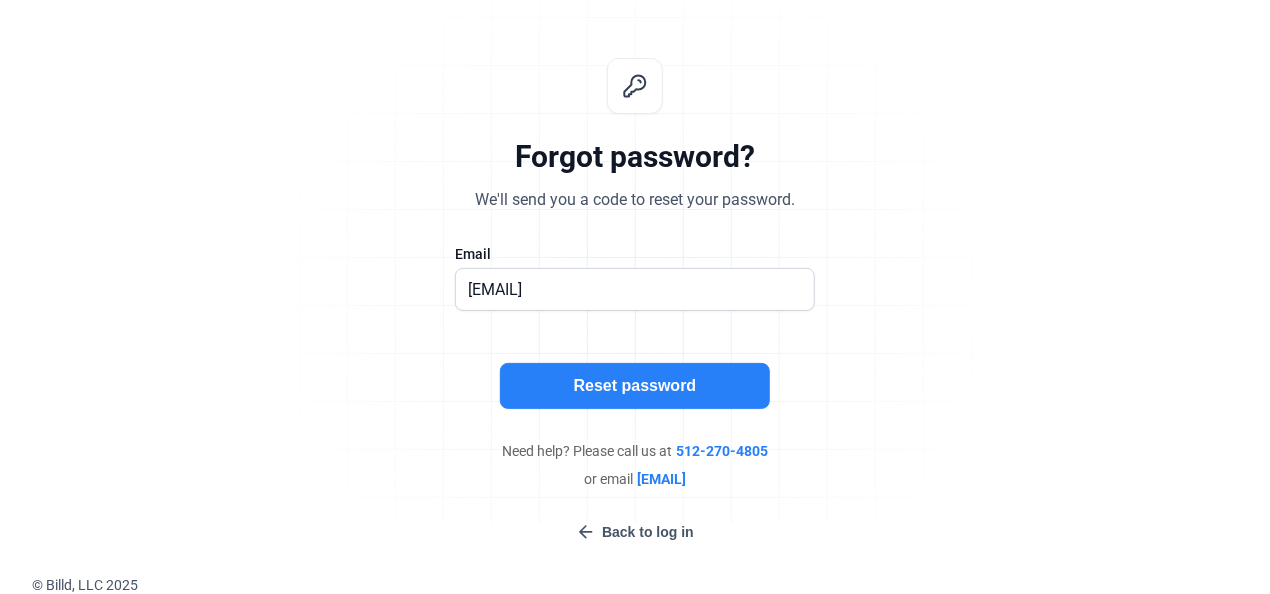 click on "Reset password" 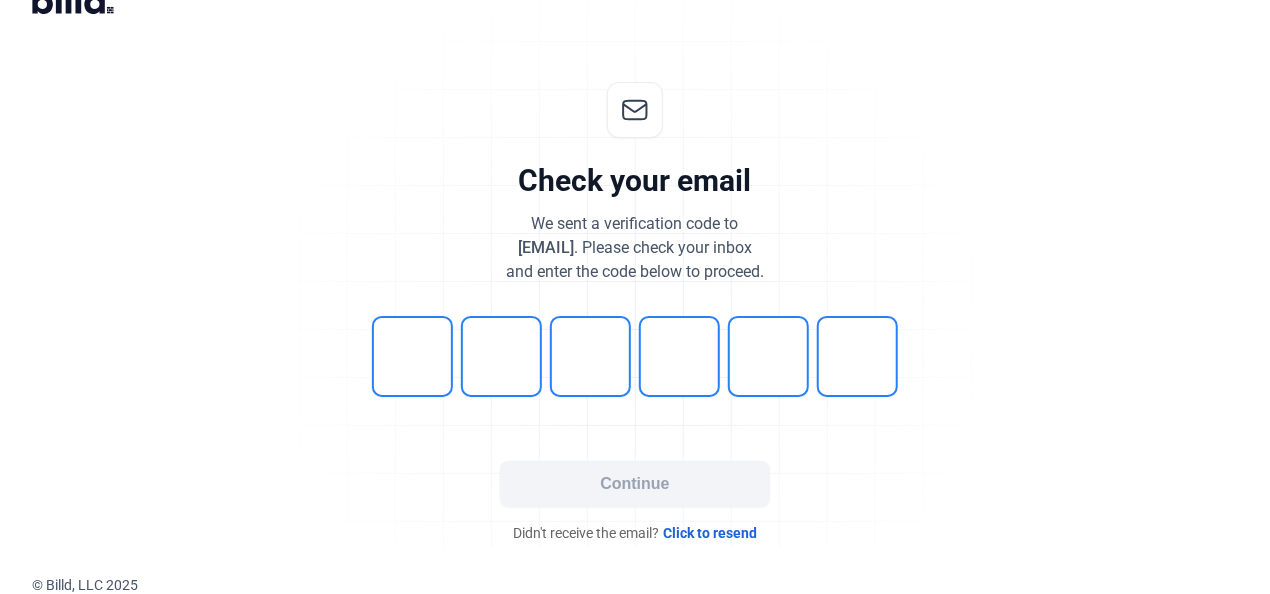 click on "Check your email  We sent a verification code to  CMWhited@WhitedBrothers.com . Please check your inbox   and enter the code below to proceed.   Continue   Didn't receive the email?  Click to resend" 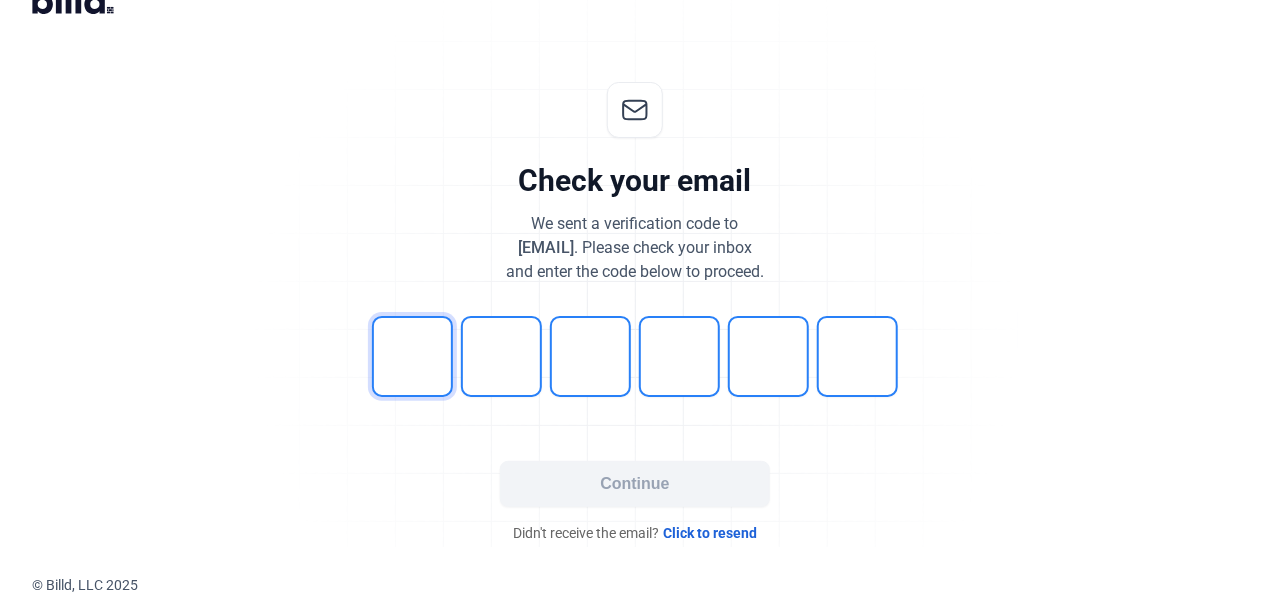 click at bounding box center (412, 356) 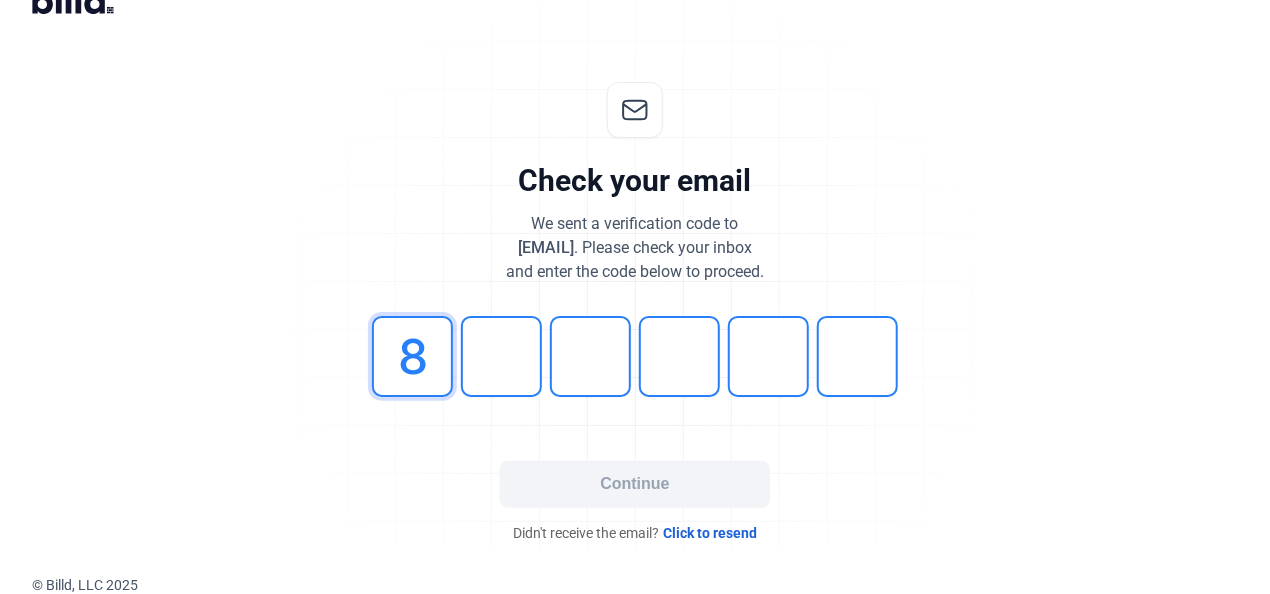 type on "8" 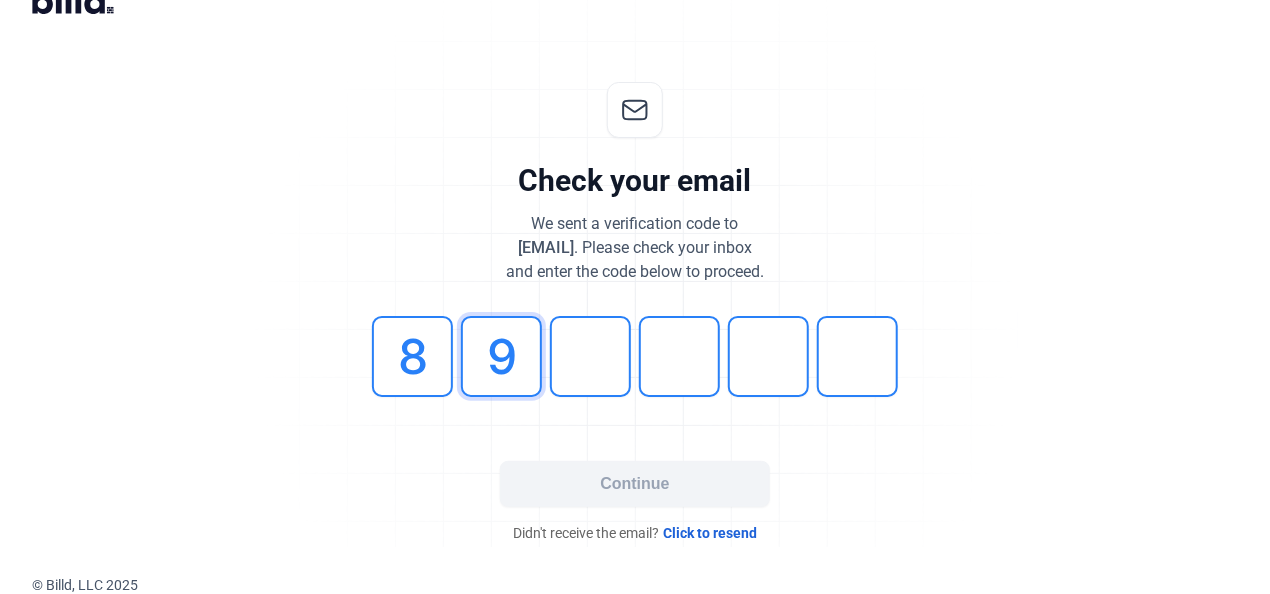 type on "9" 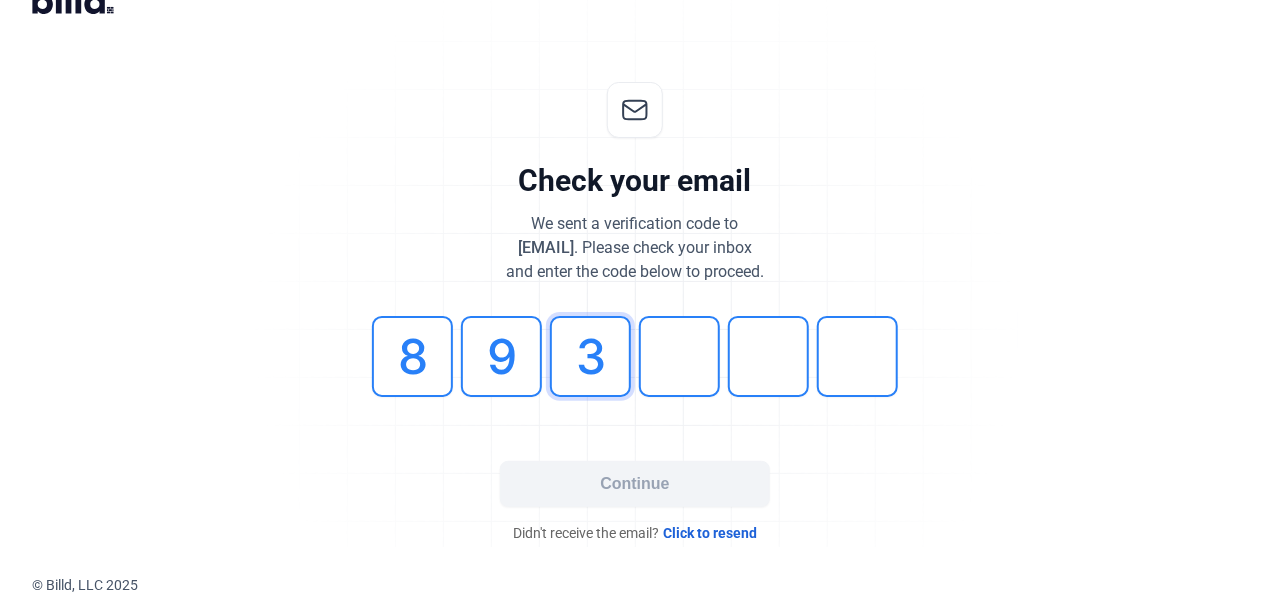 type on "3" 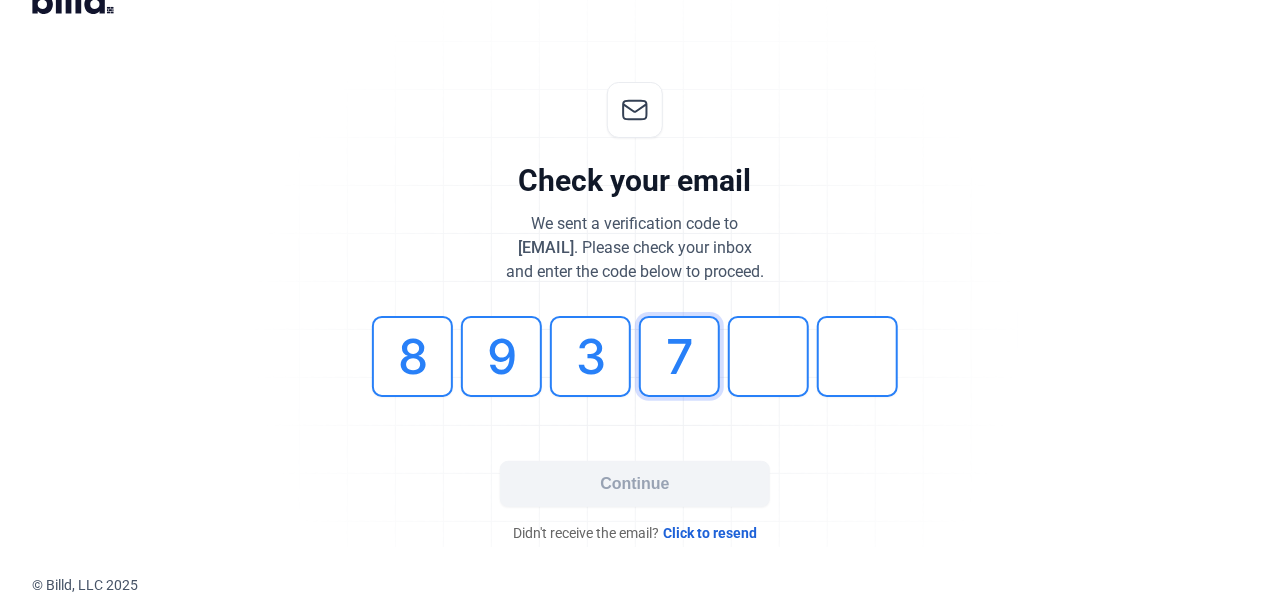 type on "7" 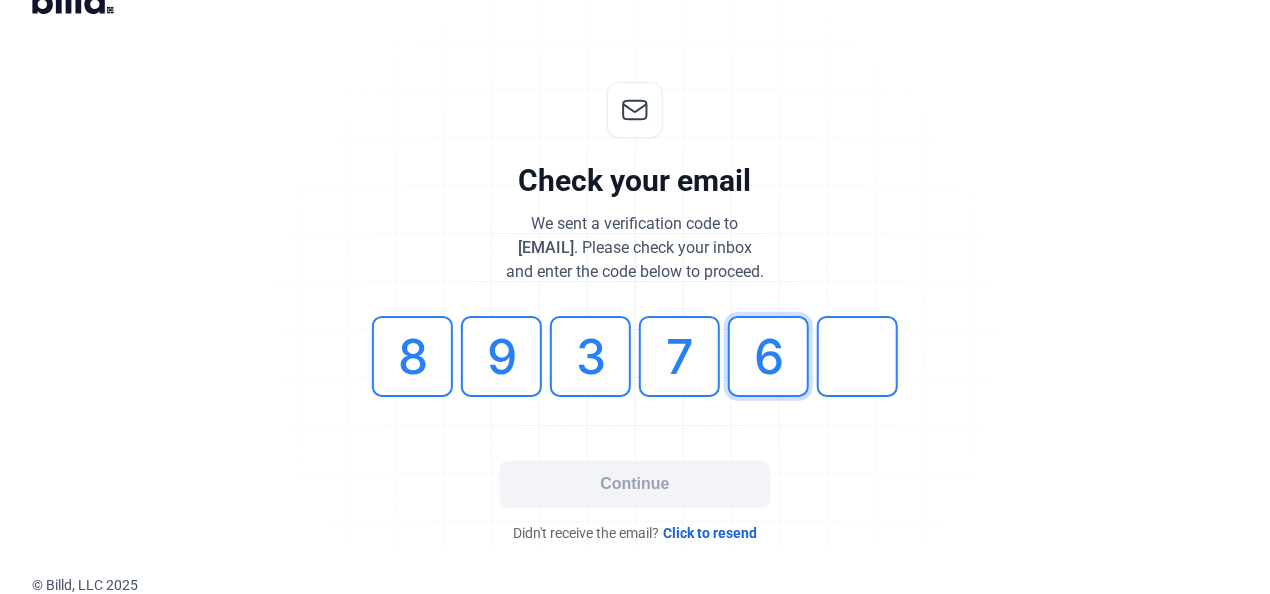 type on "6" 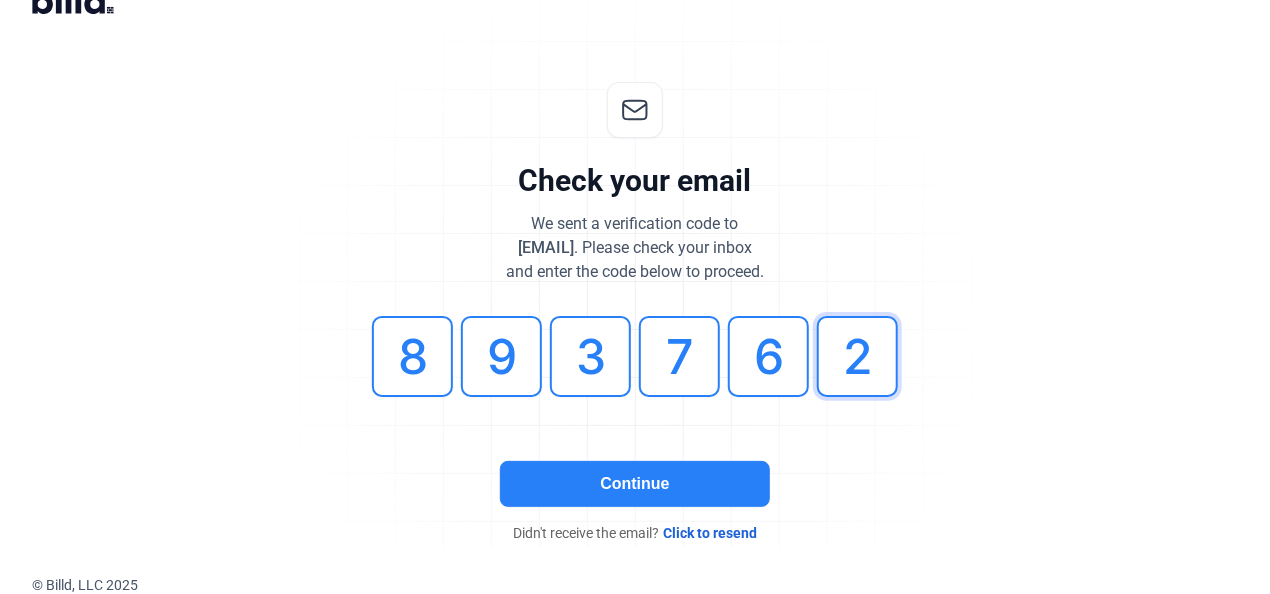 type on "2" 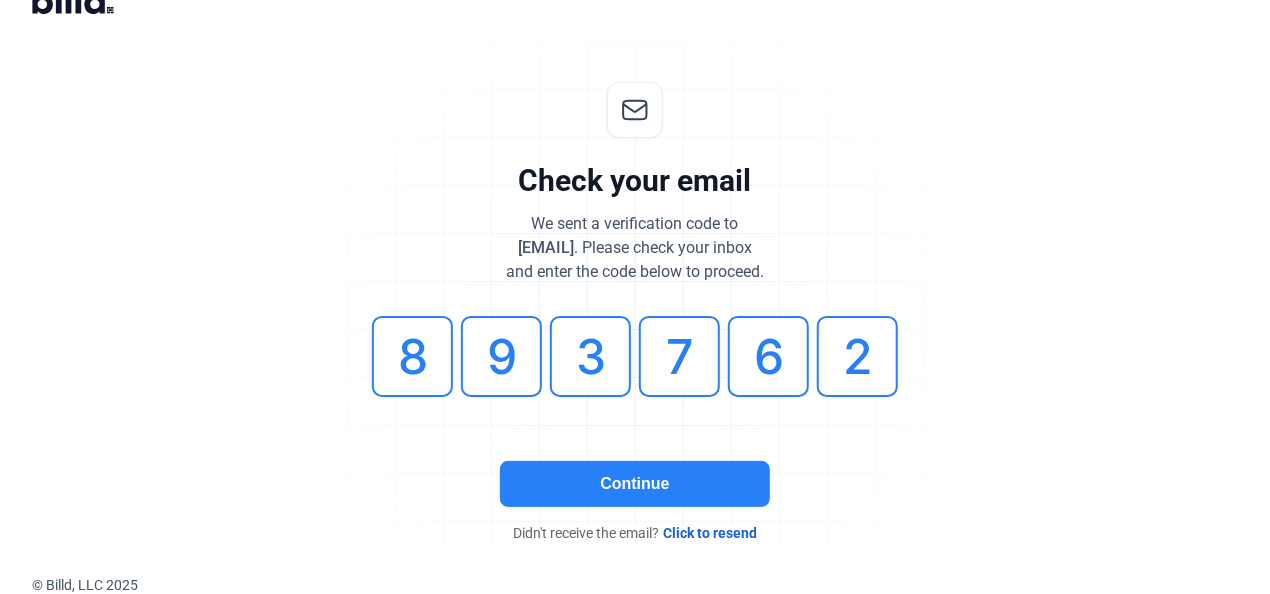click on "Continue" 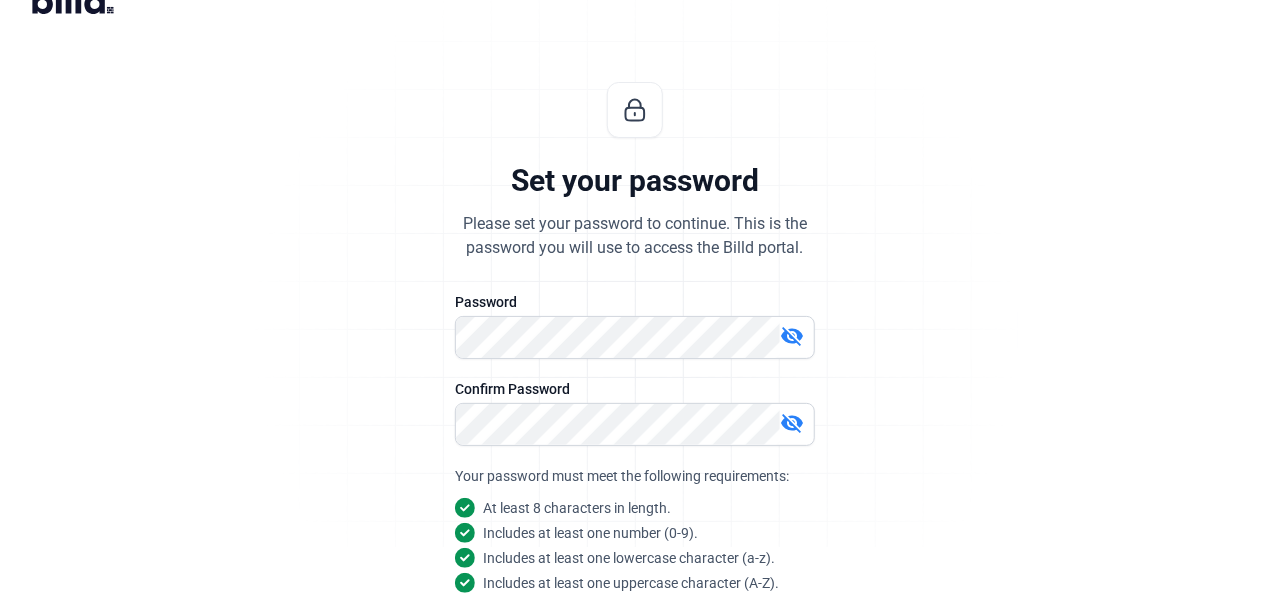 scroll, scrollTop: 291, scrollLeft: 0, axis: vertical 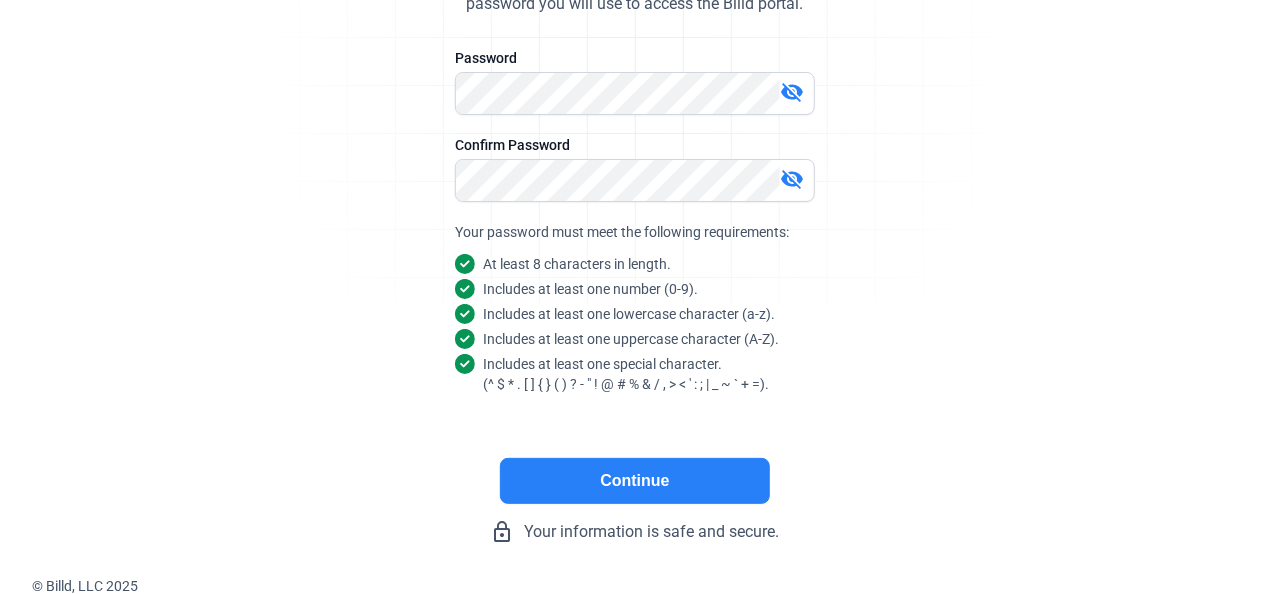 click on "Continue" 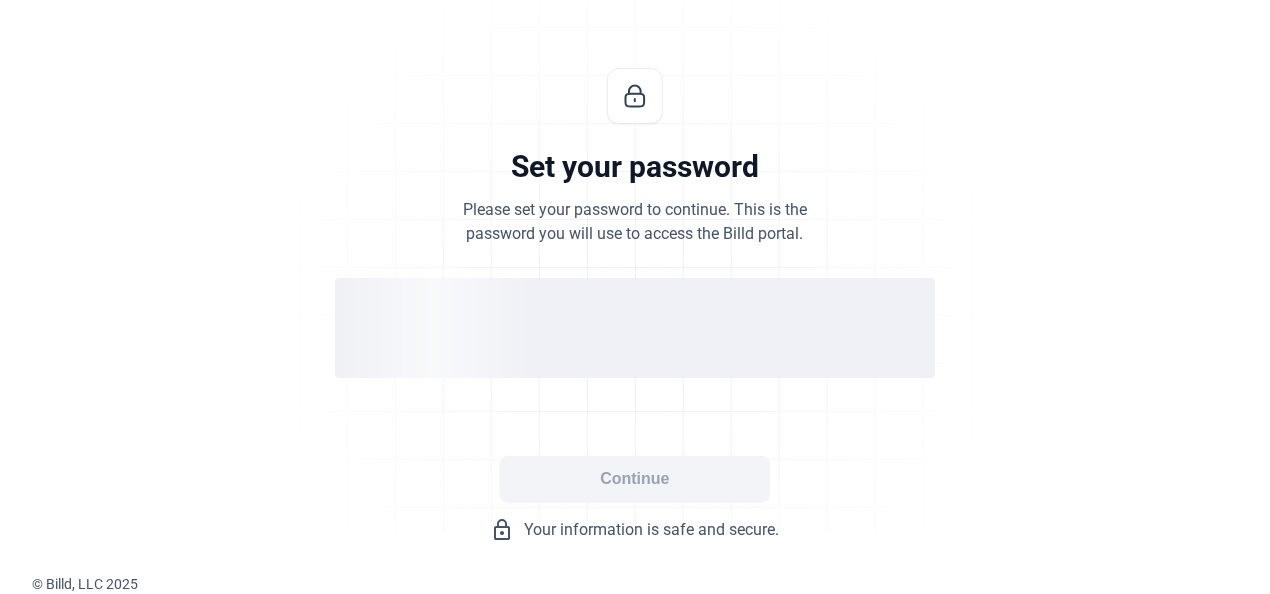 scroll, scrollTop: 60, scrollLeft: 0, axis: vertical 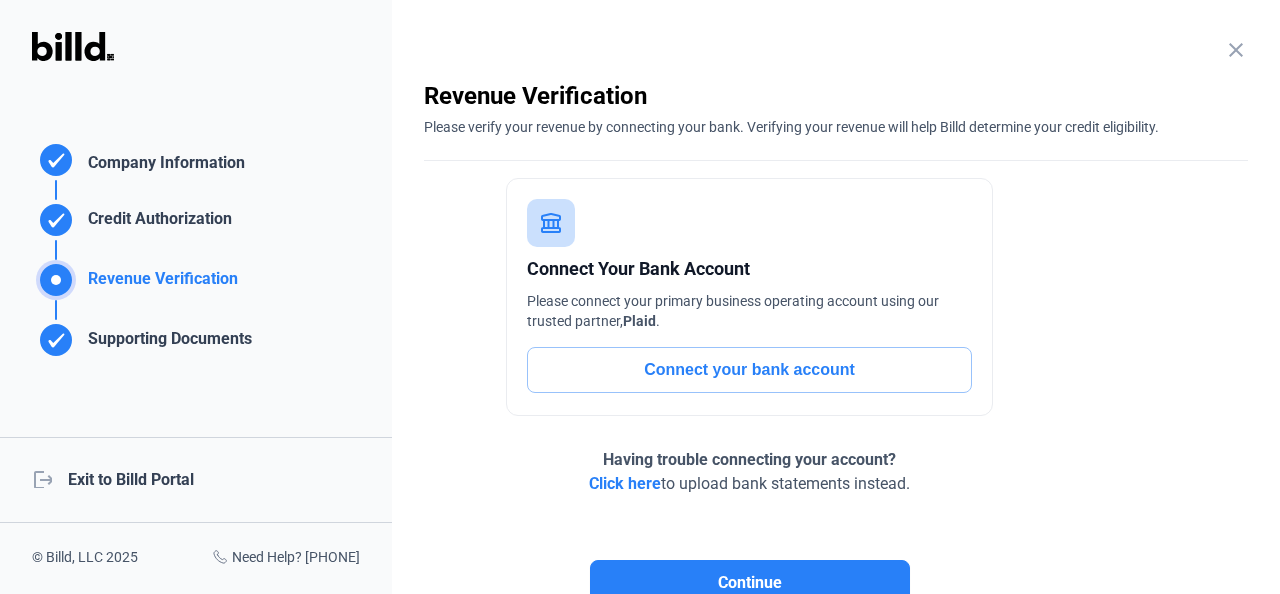 click on "close  Revenue Verification   Please verify your revenue by connecting your bank. Verifying your revenue will help Billd determine your credit eligibility.  Connect Your Bank Account  Please connect your primary business operating account using our trusted partner,  Plaid .   Connect your bank account  Having trouble connecting your account? Click here  to upload bank statements instead.   Continue  lock_outline  Your information is safe and secure." 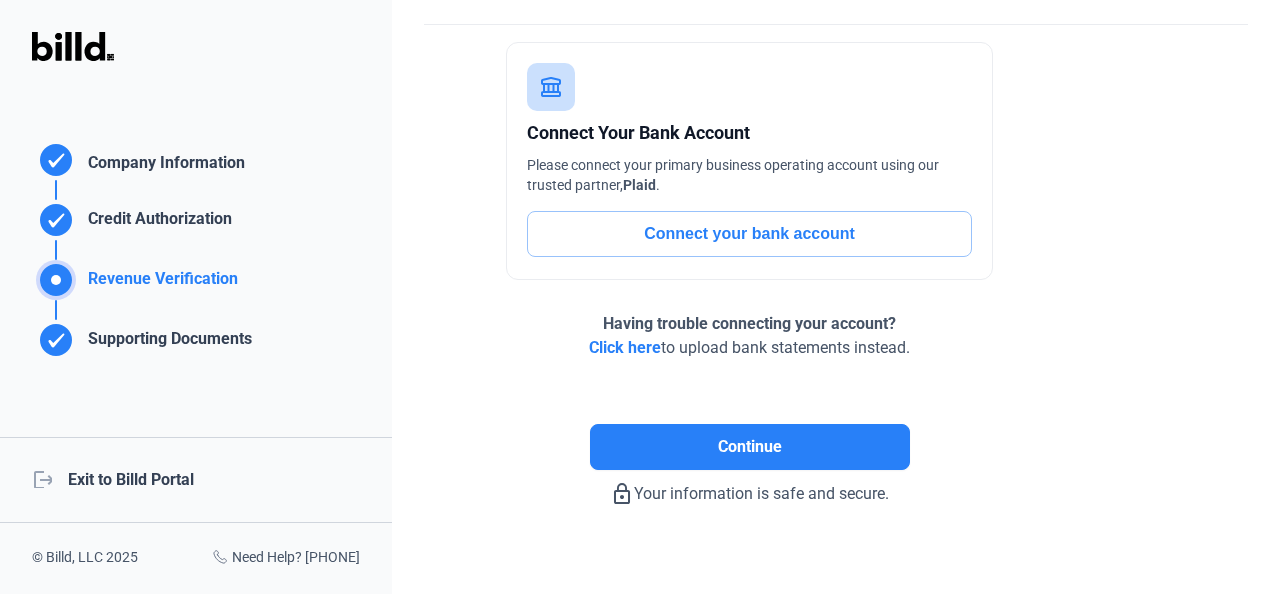 scroll, scrollTop: 157, scrollLeft: 0, axis: vertical 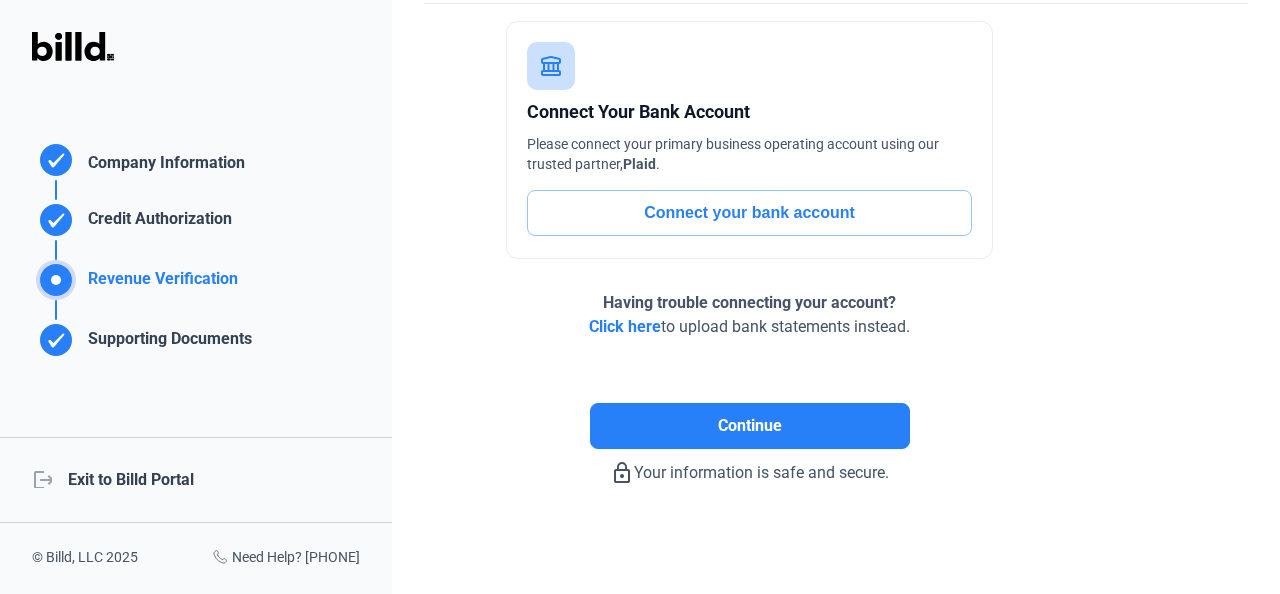 click on "Connect your bank account" 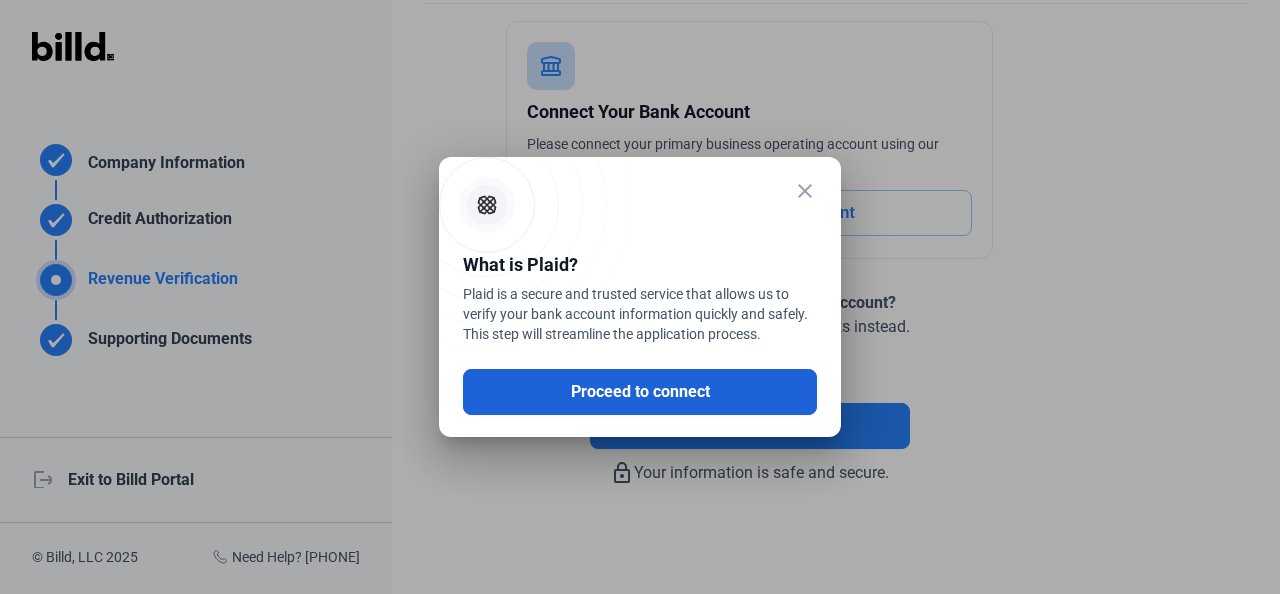 click on "Proceed to connect" at bounding box center [640, 392] 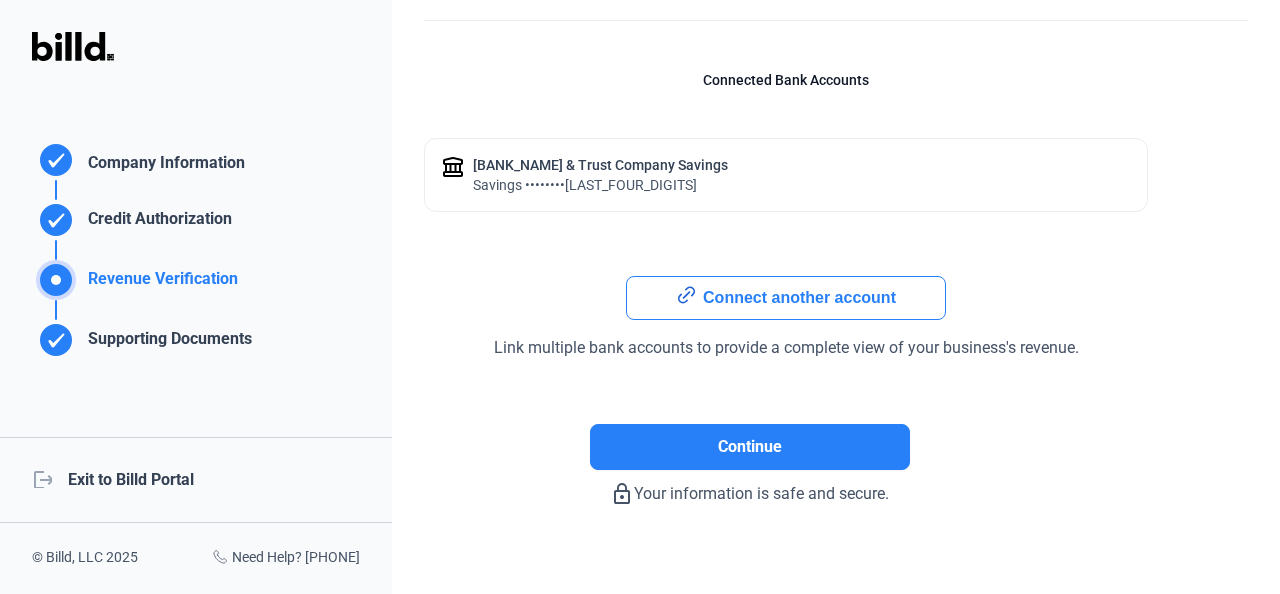 scroll, scrollTop: 161, scrollLeft: 0, axis: vertical 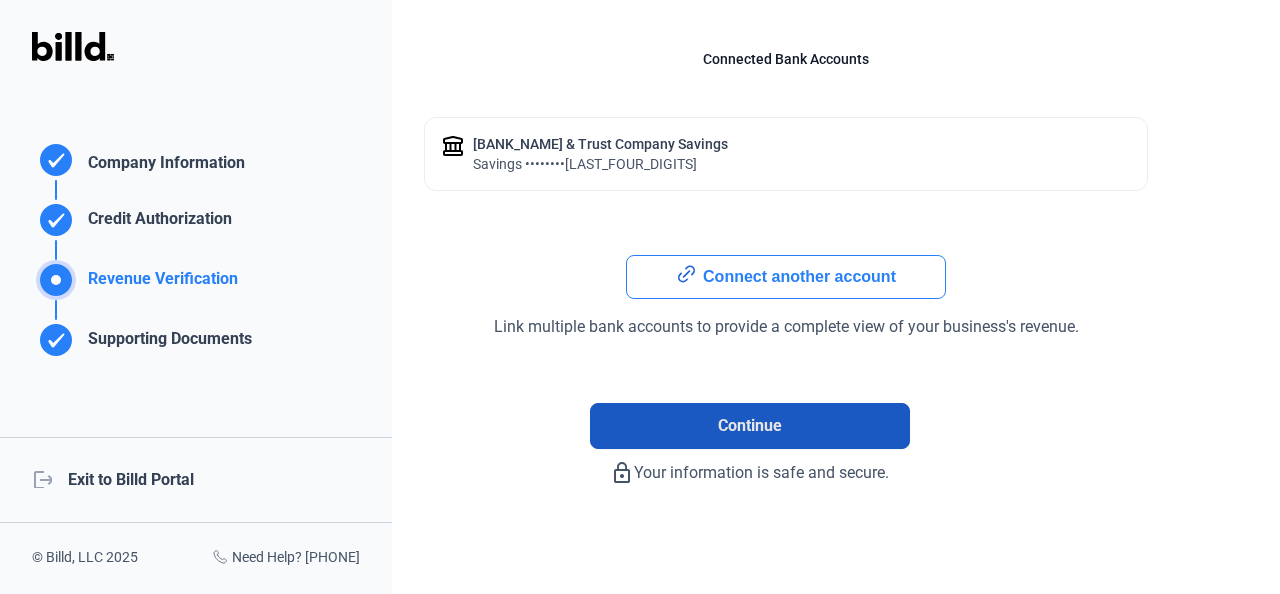 click on "Continue" 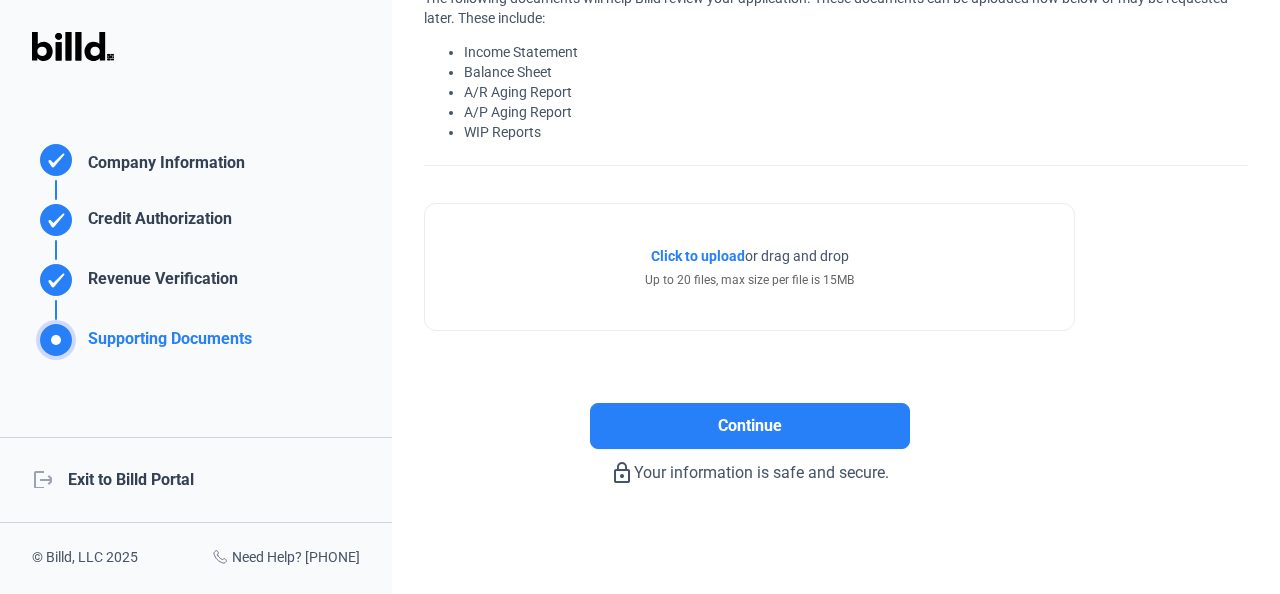 scroll, scrollTop: 29, scrollLeft: 0, axis: vertical 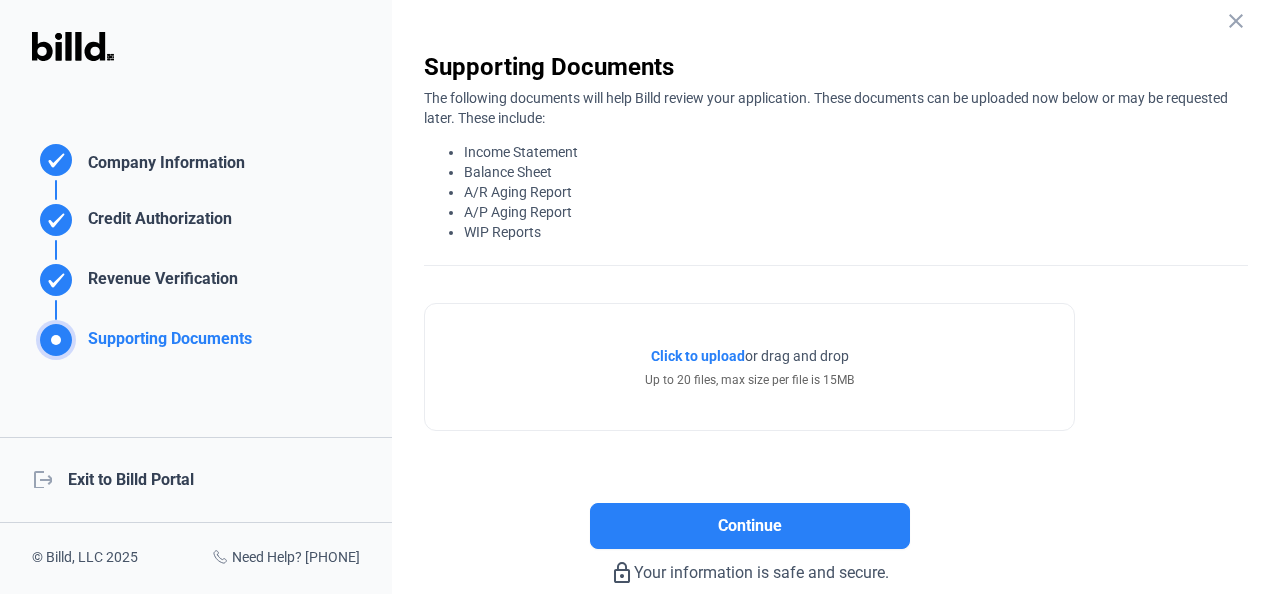 click on "Click to upload" 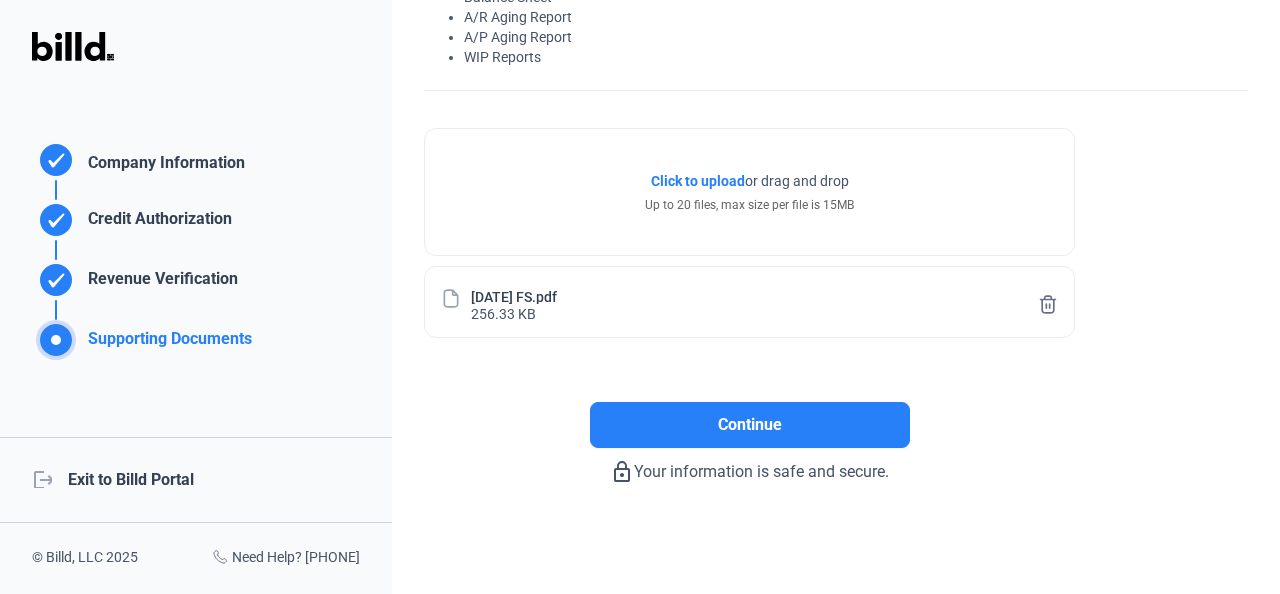 scroll, scrollTop: 104, scrollLeft: 0, axis: vertical 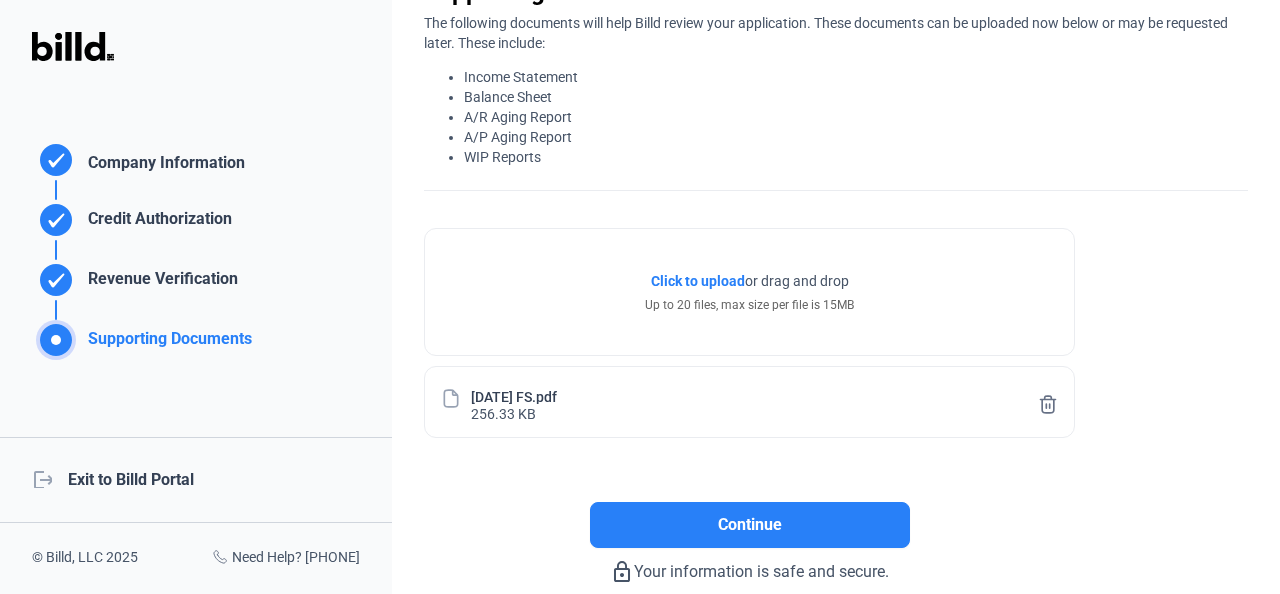click on "Click to upload" 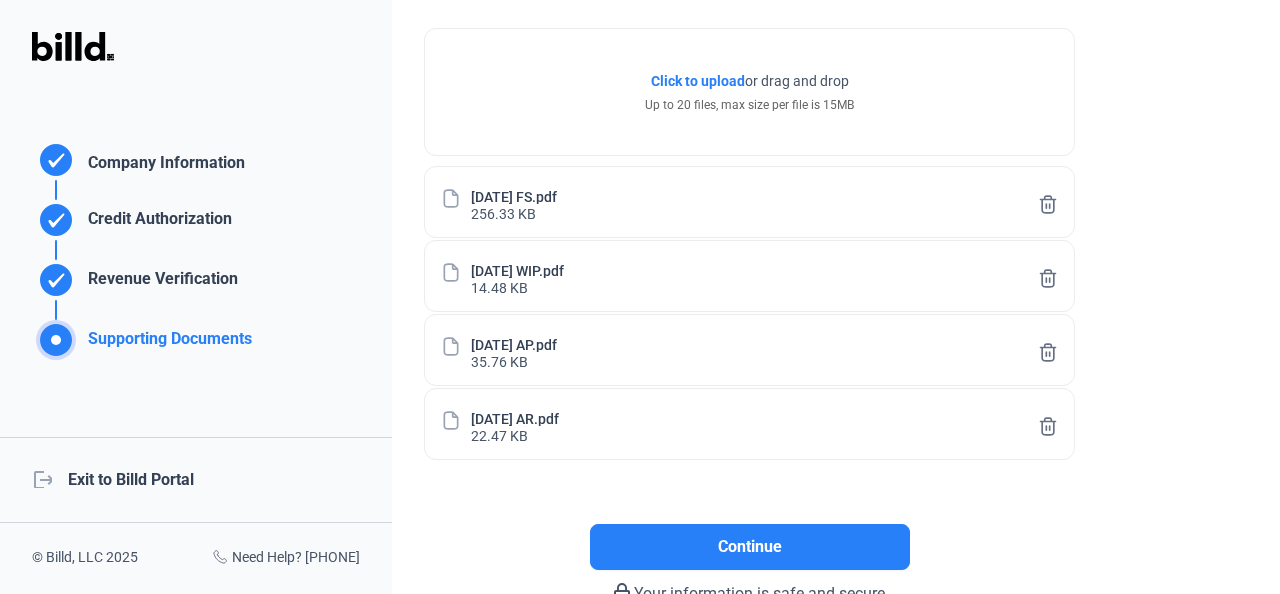 scroll, scrollTop: 425, scrollLeft: 0, axis: vertical 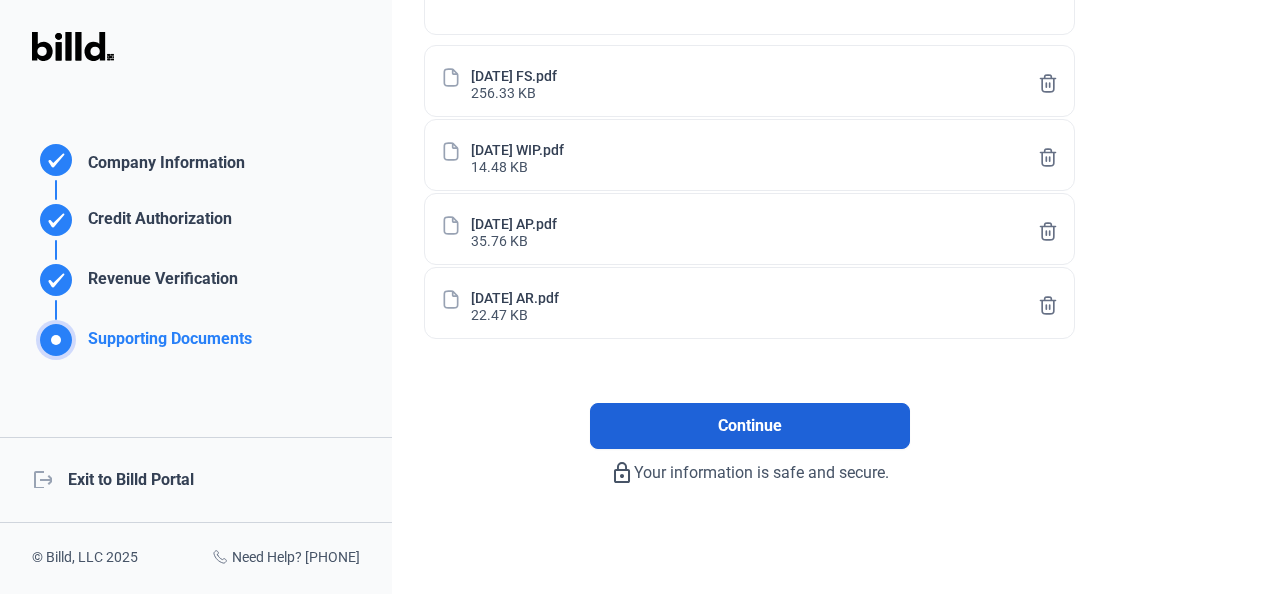 click on "Continue" 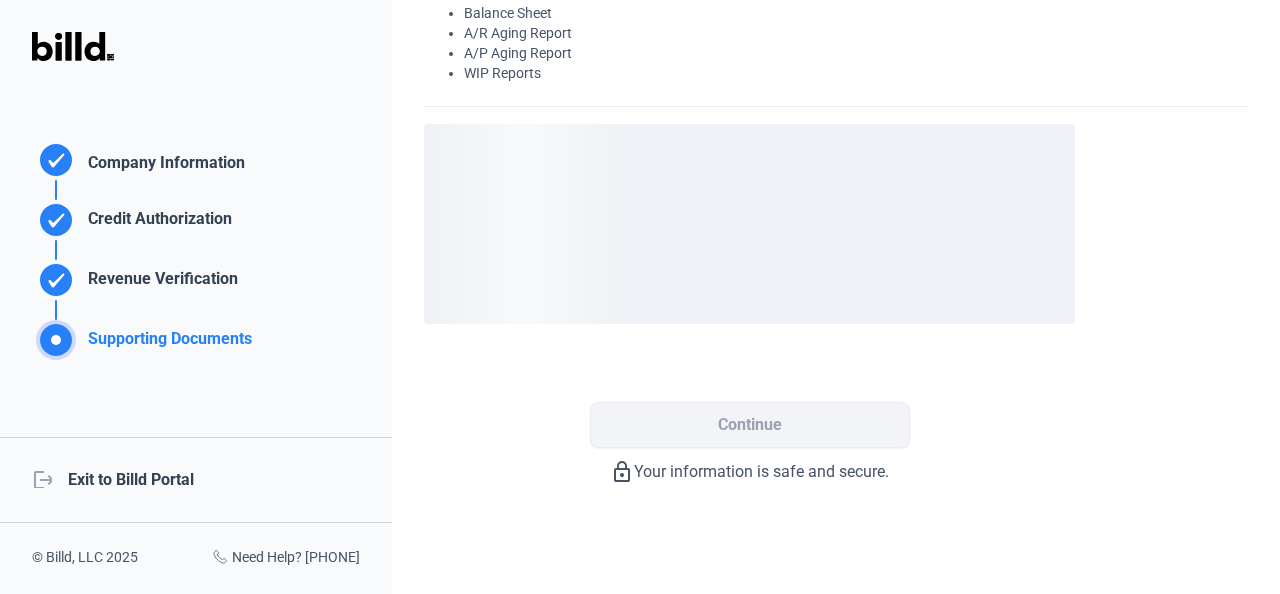 scroll, scrollTop: 60, scrollLeft: 0, axis: vertical 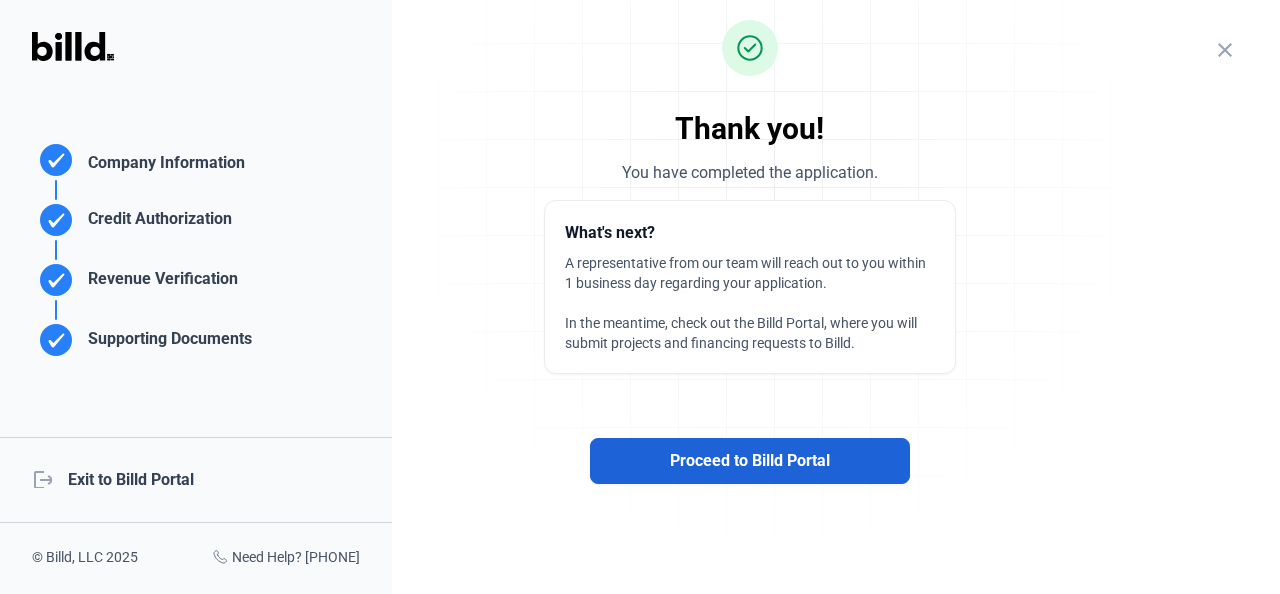 click on "Proceed to Billd Portal" 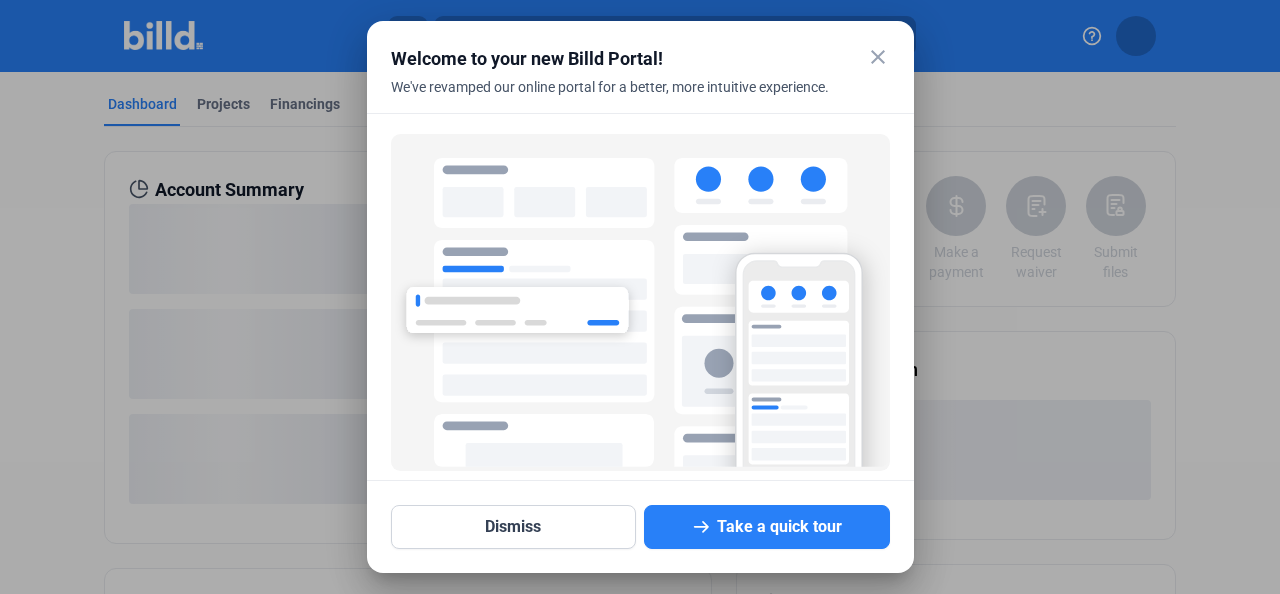 scroll, scrollTop: 141, scrollLeft: 0, axis: vertical 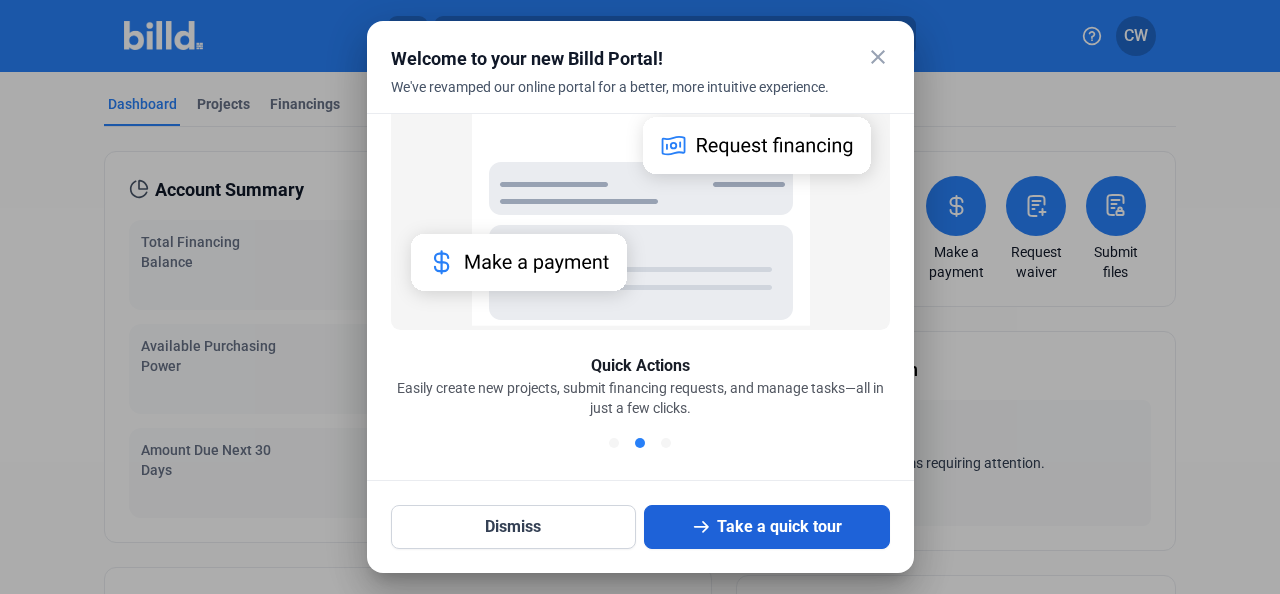 click on "Take a quick tour" at bounding box center (767, 527) 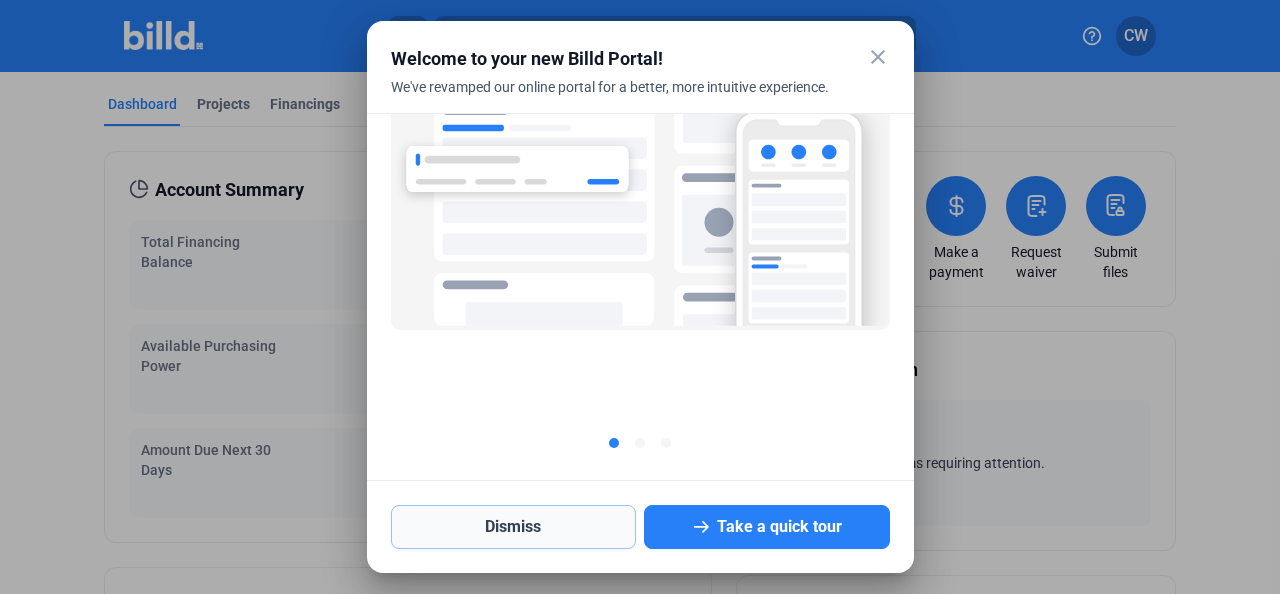 click on "Dismiss" at bounding box center (514, 527) 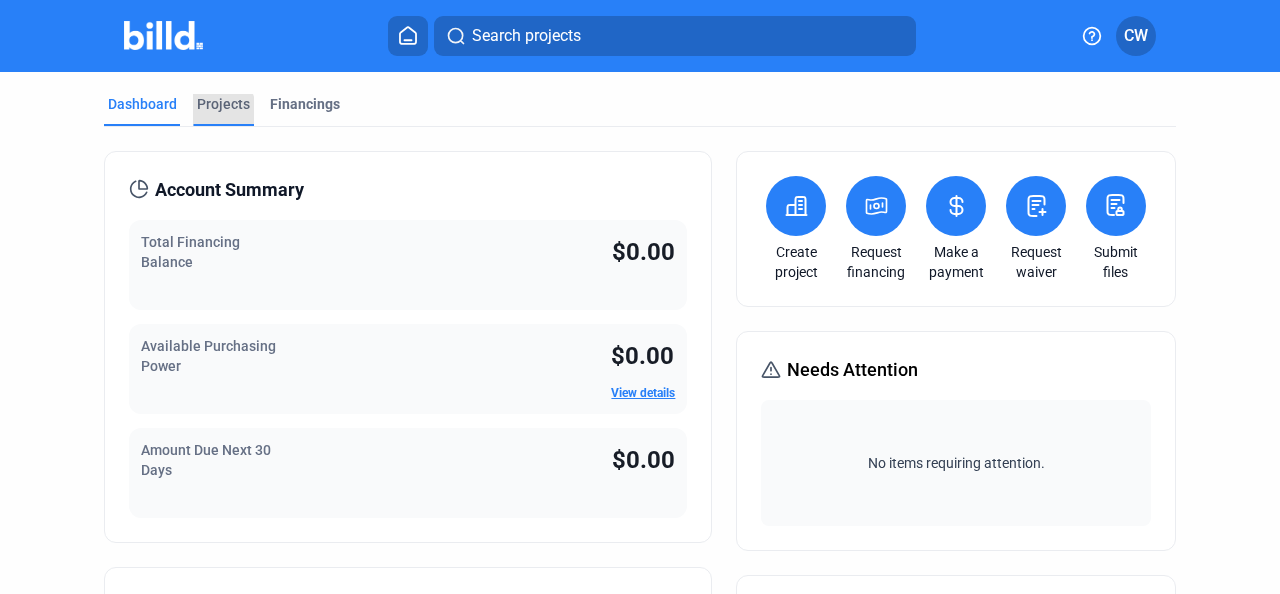 click on "Projects" at bounding box center [223, 104] 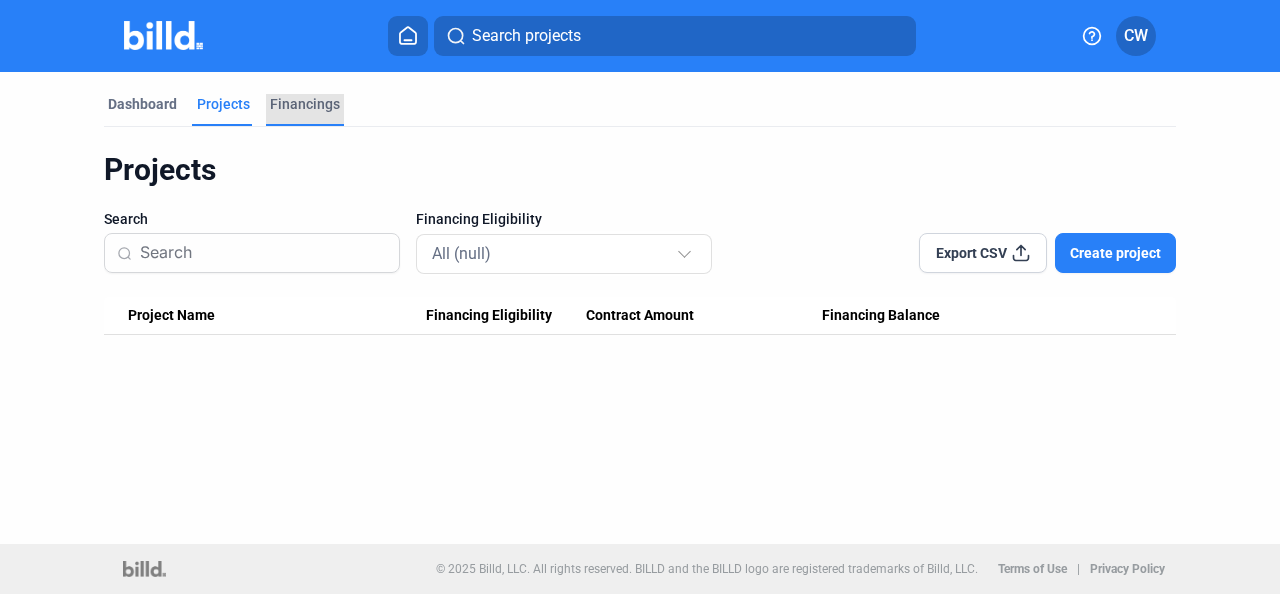click on "Financings" at bounding box center (305, 104) 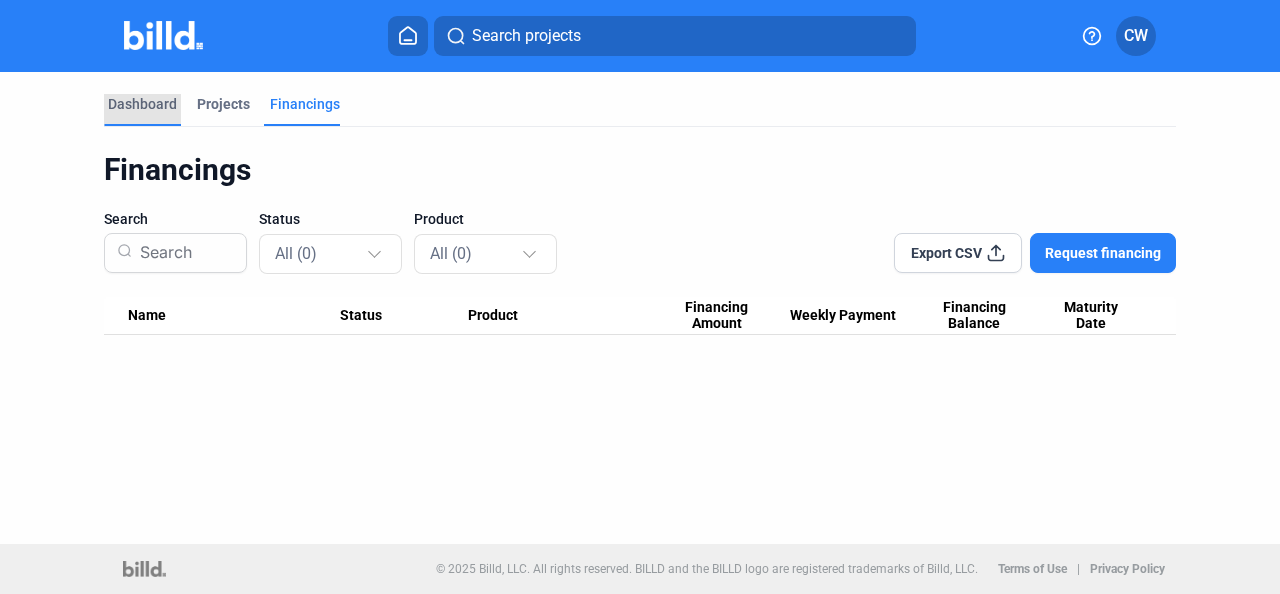 click on "Dashboard" at bounding box center [142, 104] 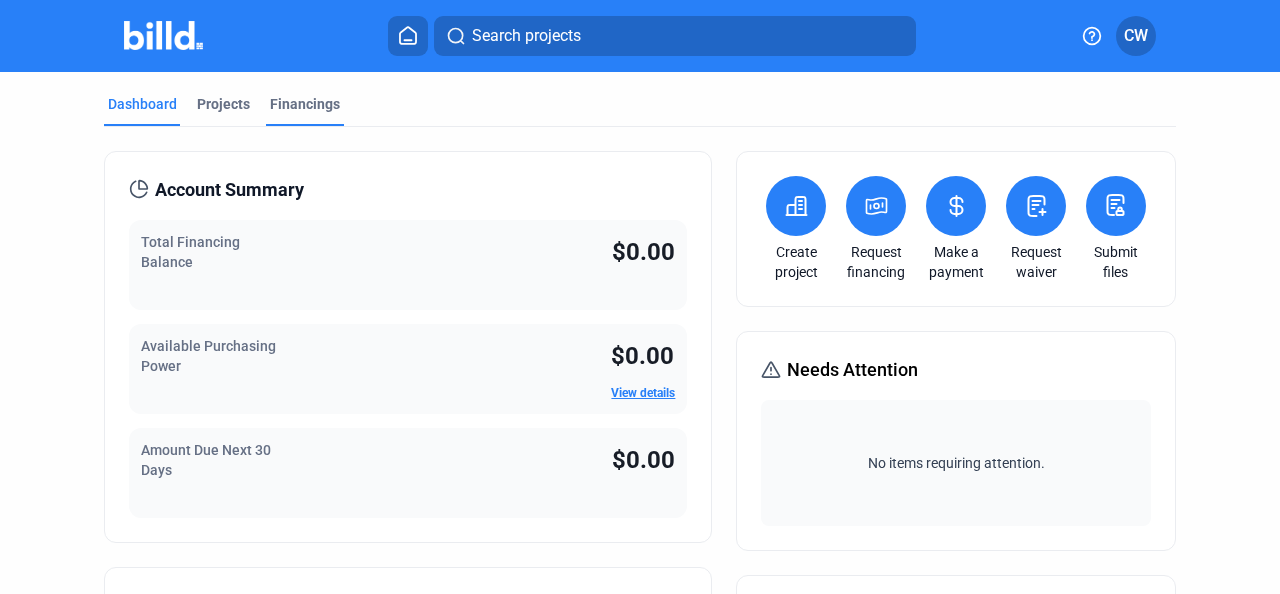 click on "Financings" at bounding box center (305, 104) 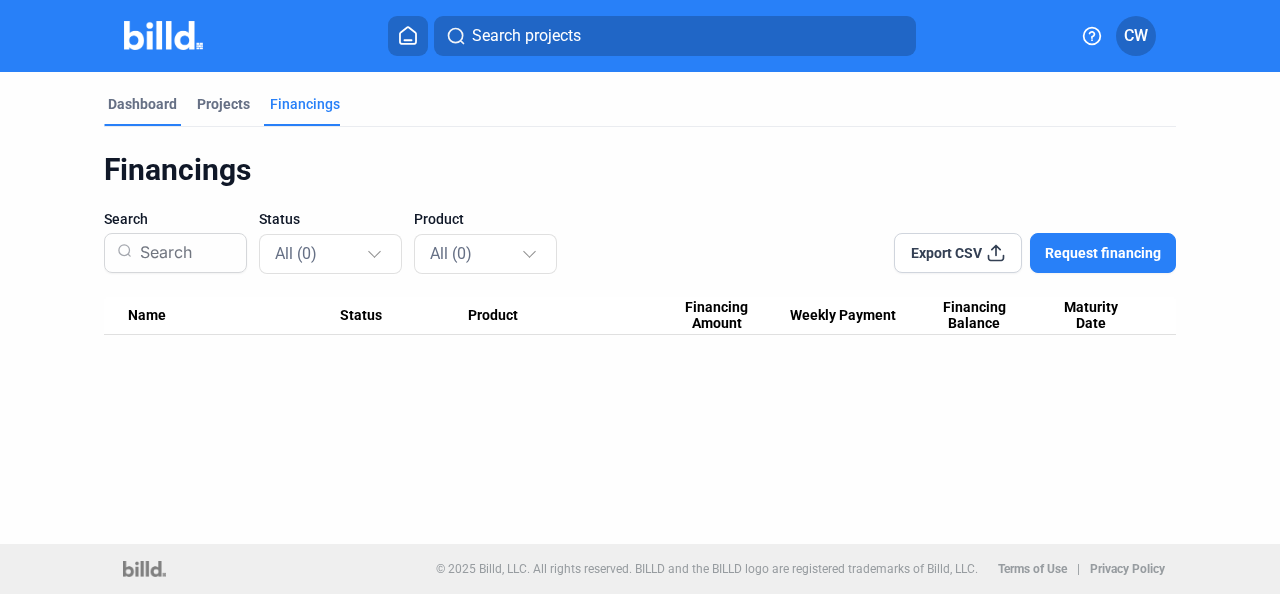 click on "Dashboard" at bounding box center (142, 104) 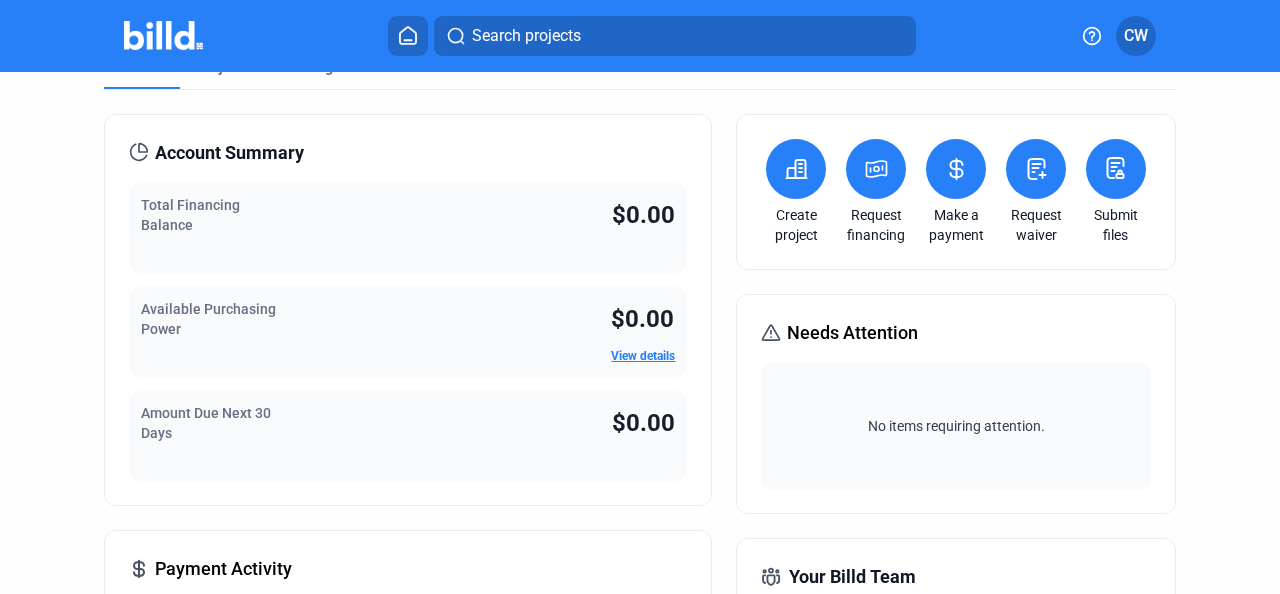 scroll, scrollTop: 0, scrollLeft: 0, axis: both 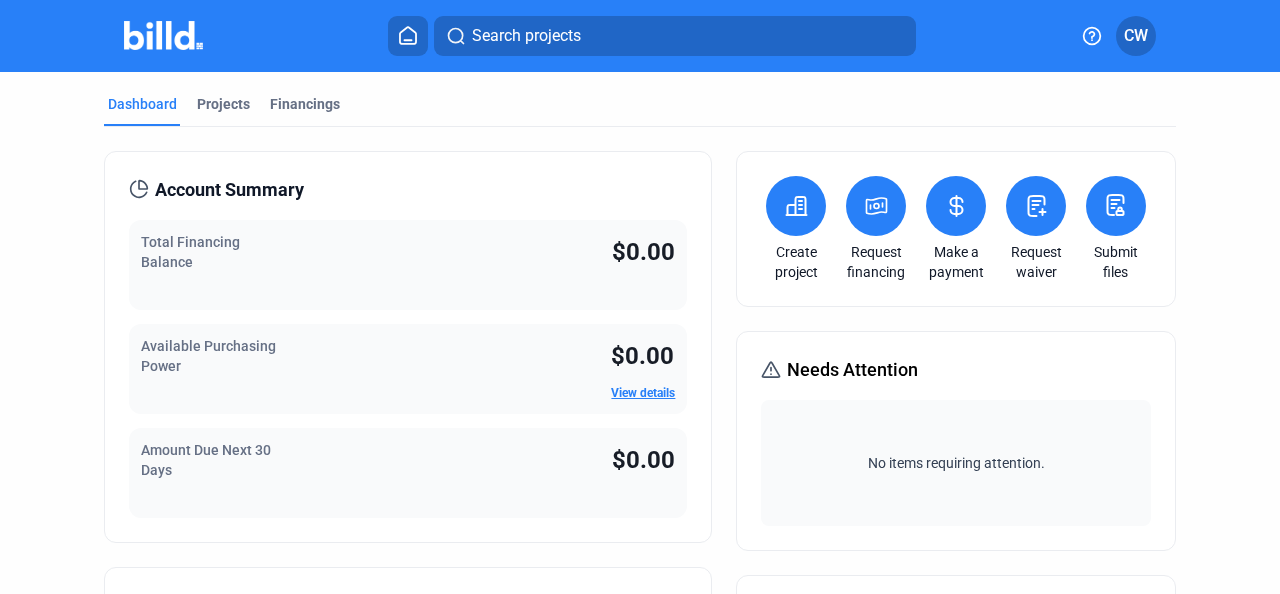 click on "CW" 